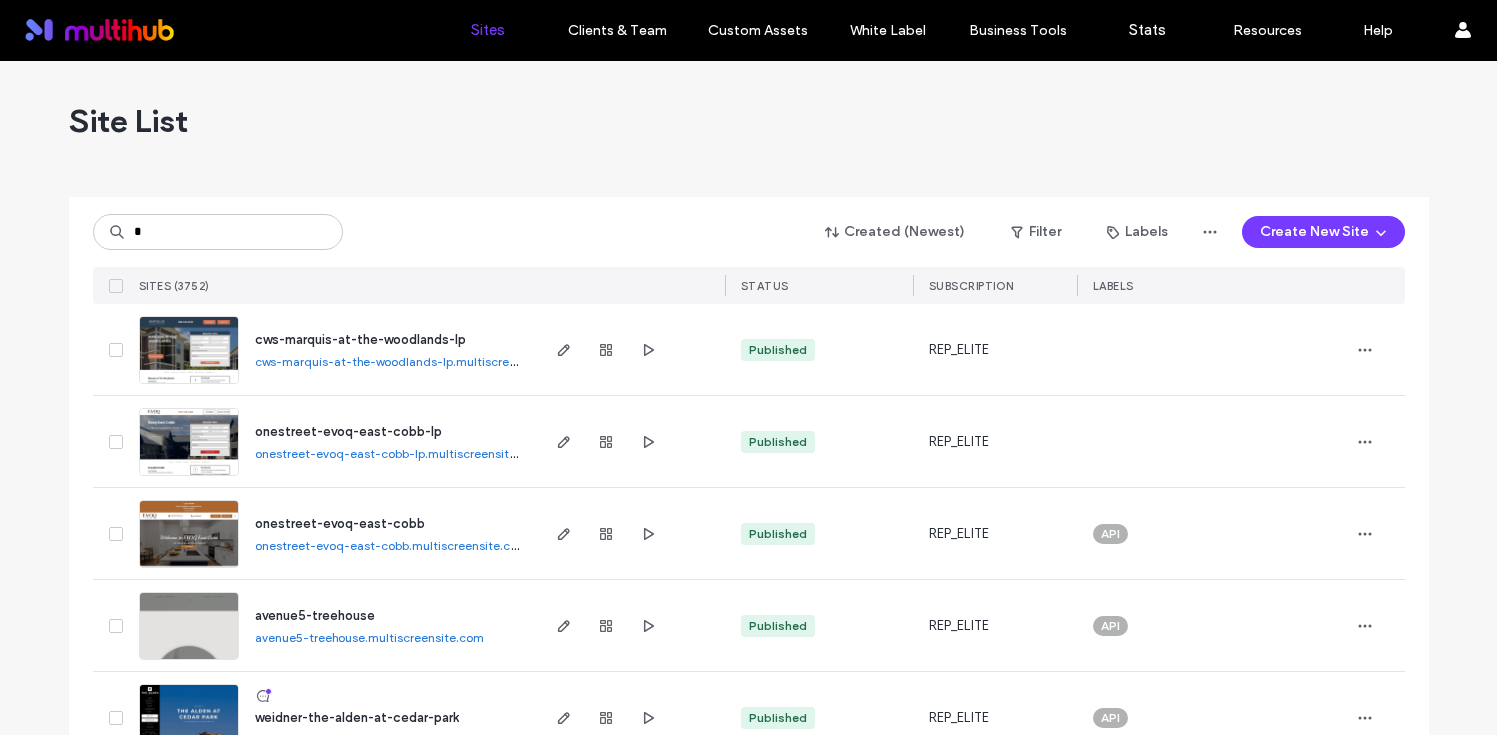 scroll, scrollTop: 0, scrollLeft: 0, axis: both 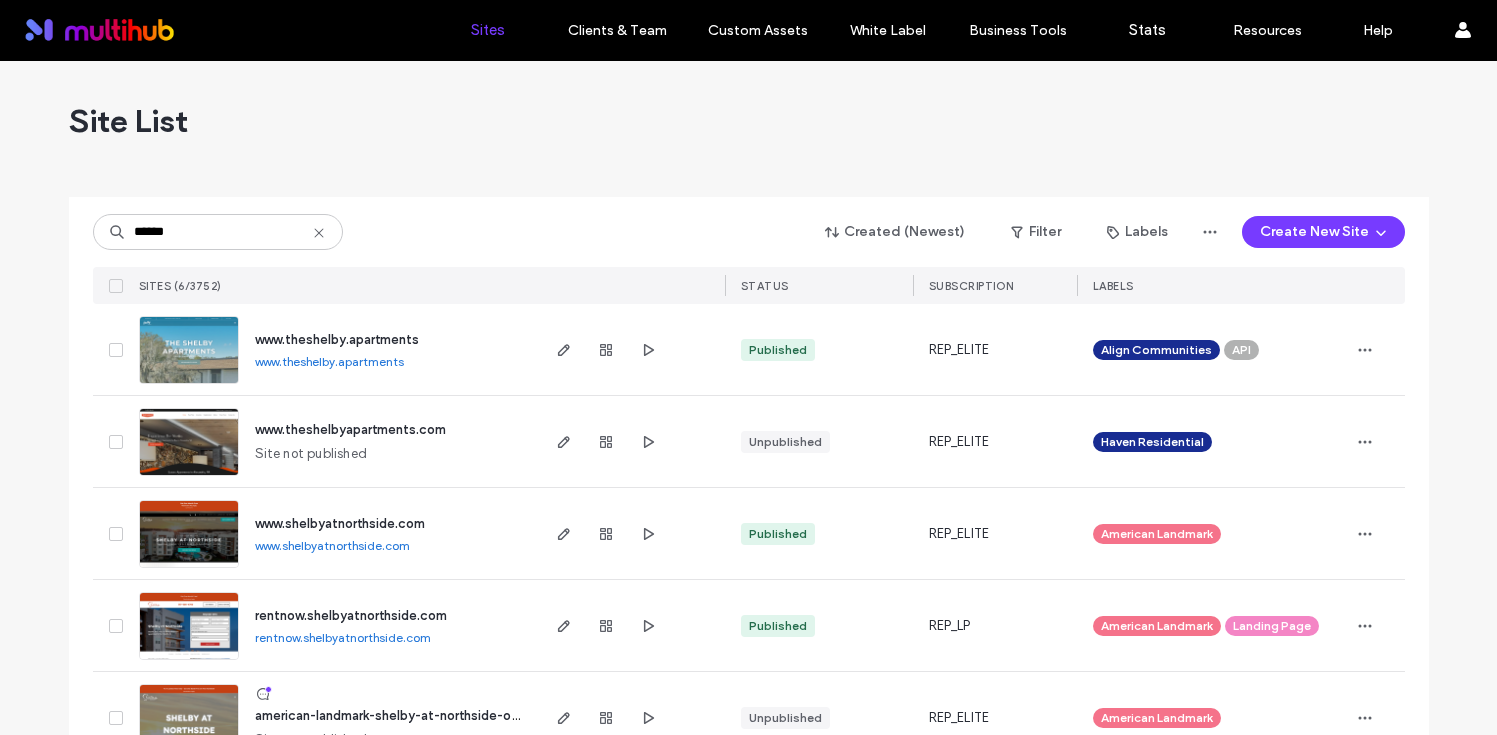 type on "******" 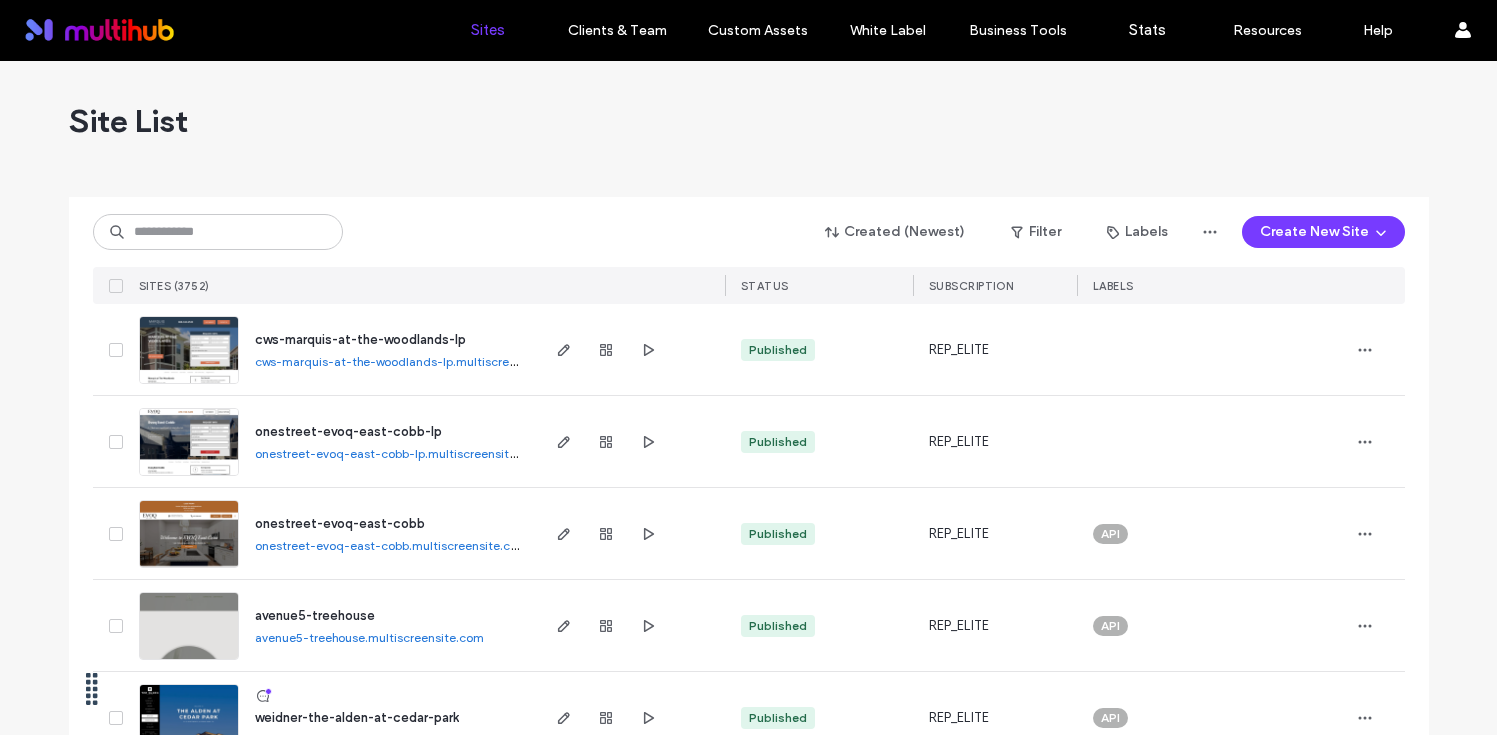 scroll, scrollTop: 0, scrollLeft: 0, axis: both 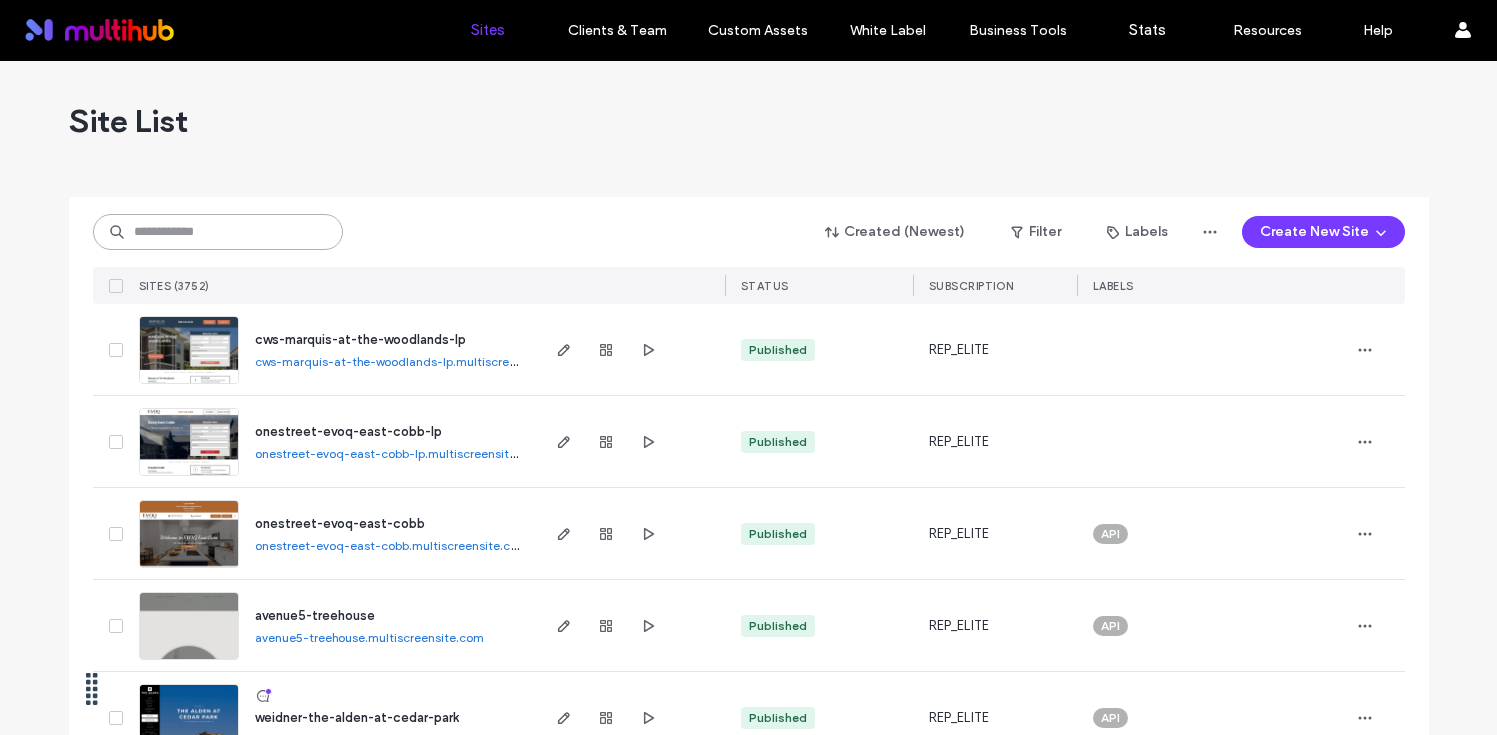 click at bounding box center [218, 232] 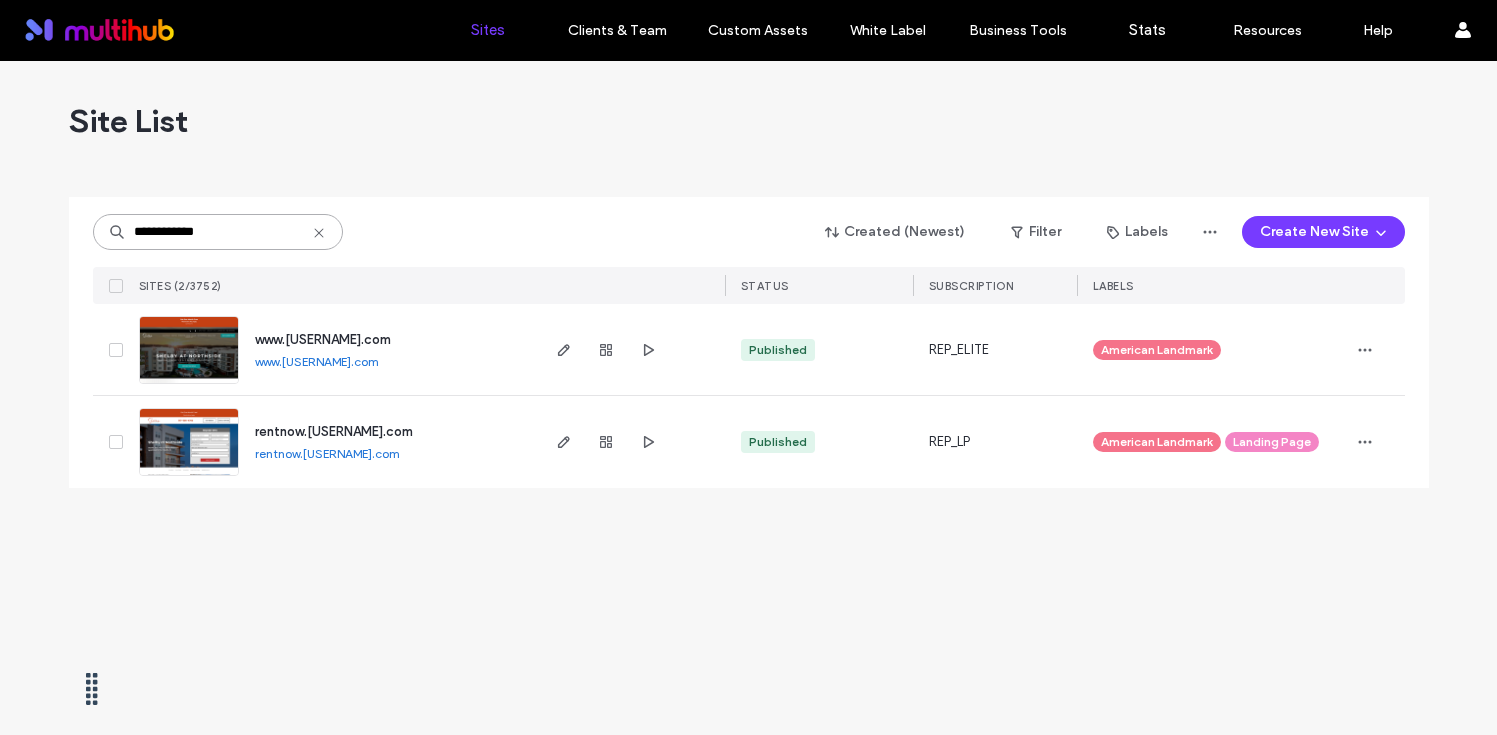 type on "**********" 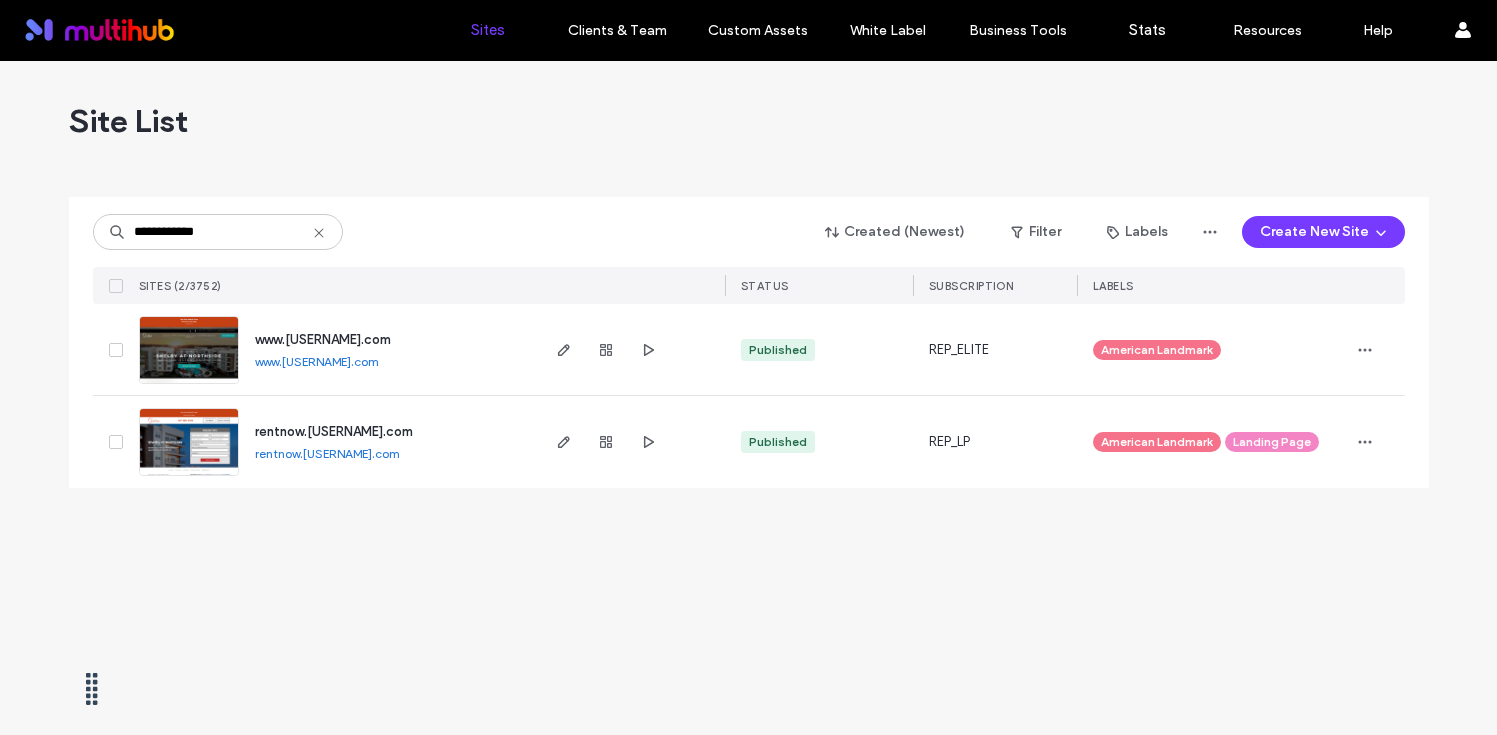 click on "www.shelbyatnorthside.com" at bounding box center (323, 339) 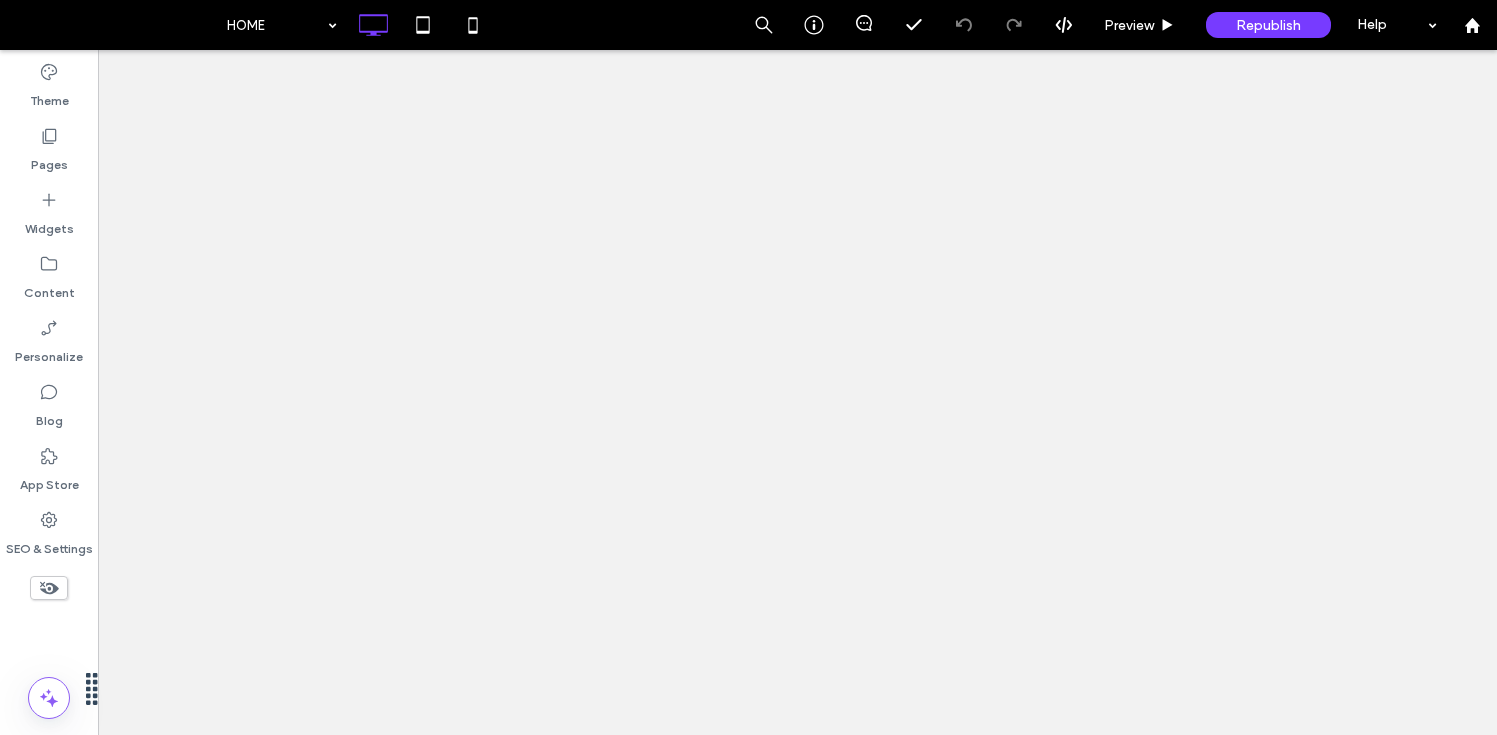 click on "Content" at bounding box center (49, 288) 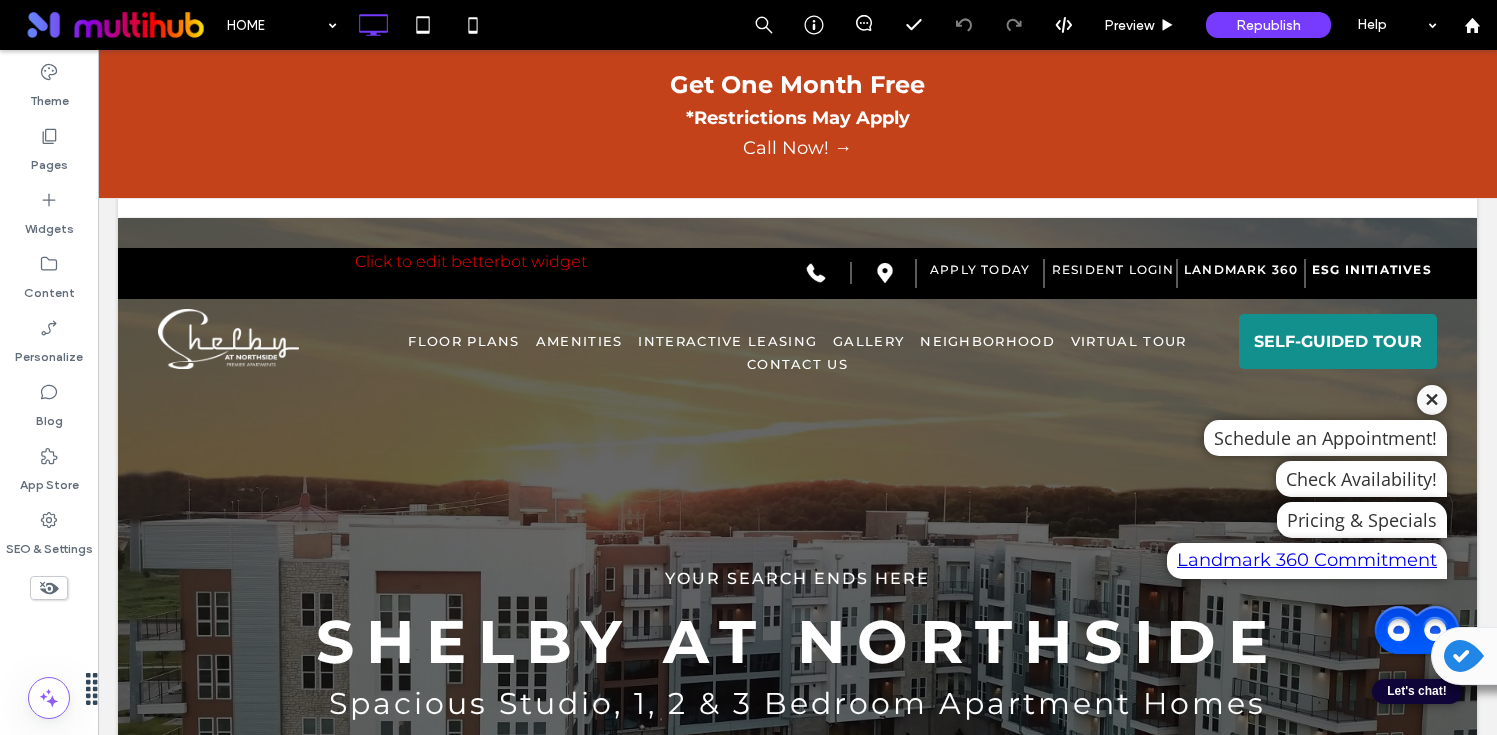 scroll, scrollTop: 0, scrollLeft: 0, axis: both 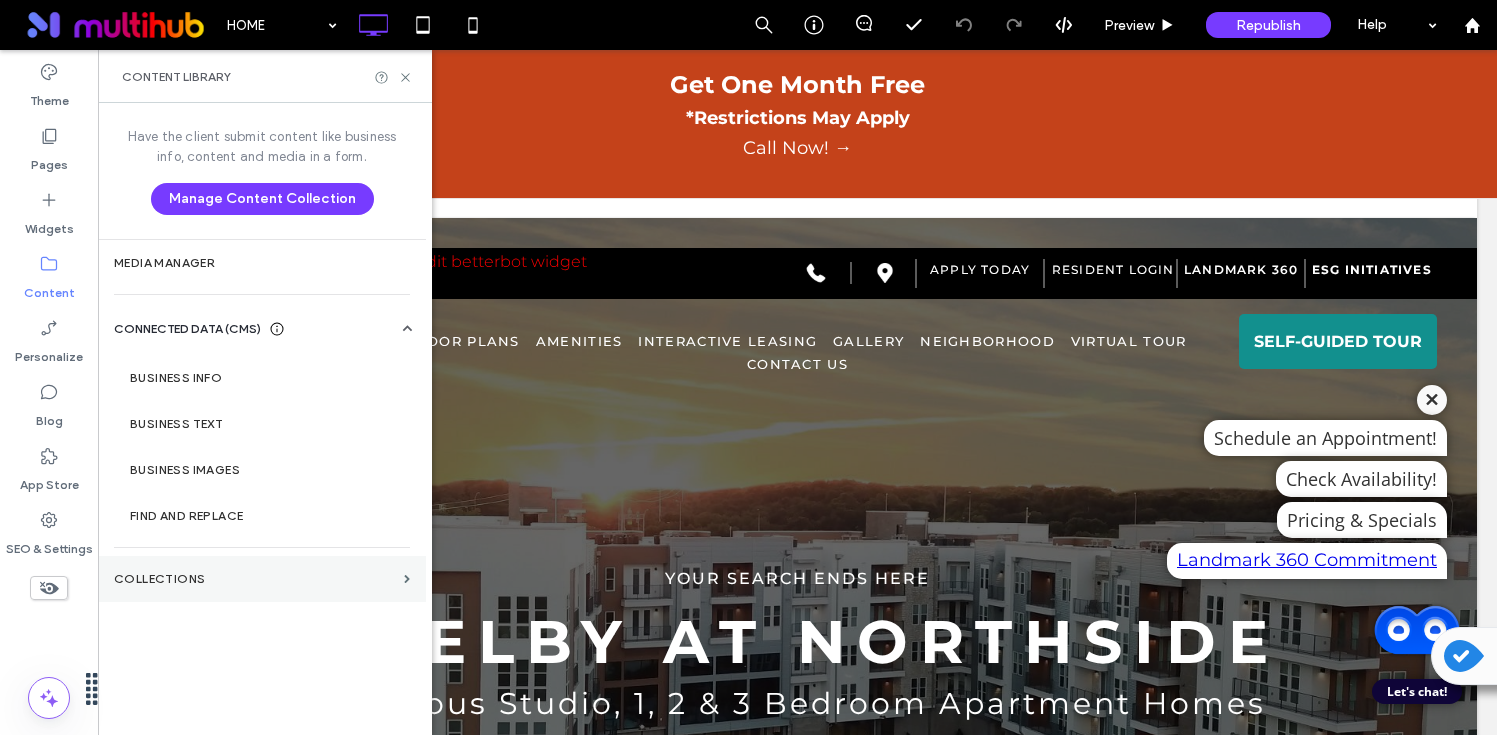 click on "Collections" at bounding box center (255, 579) 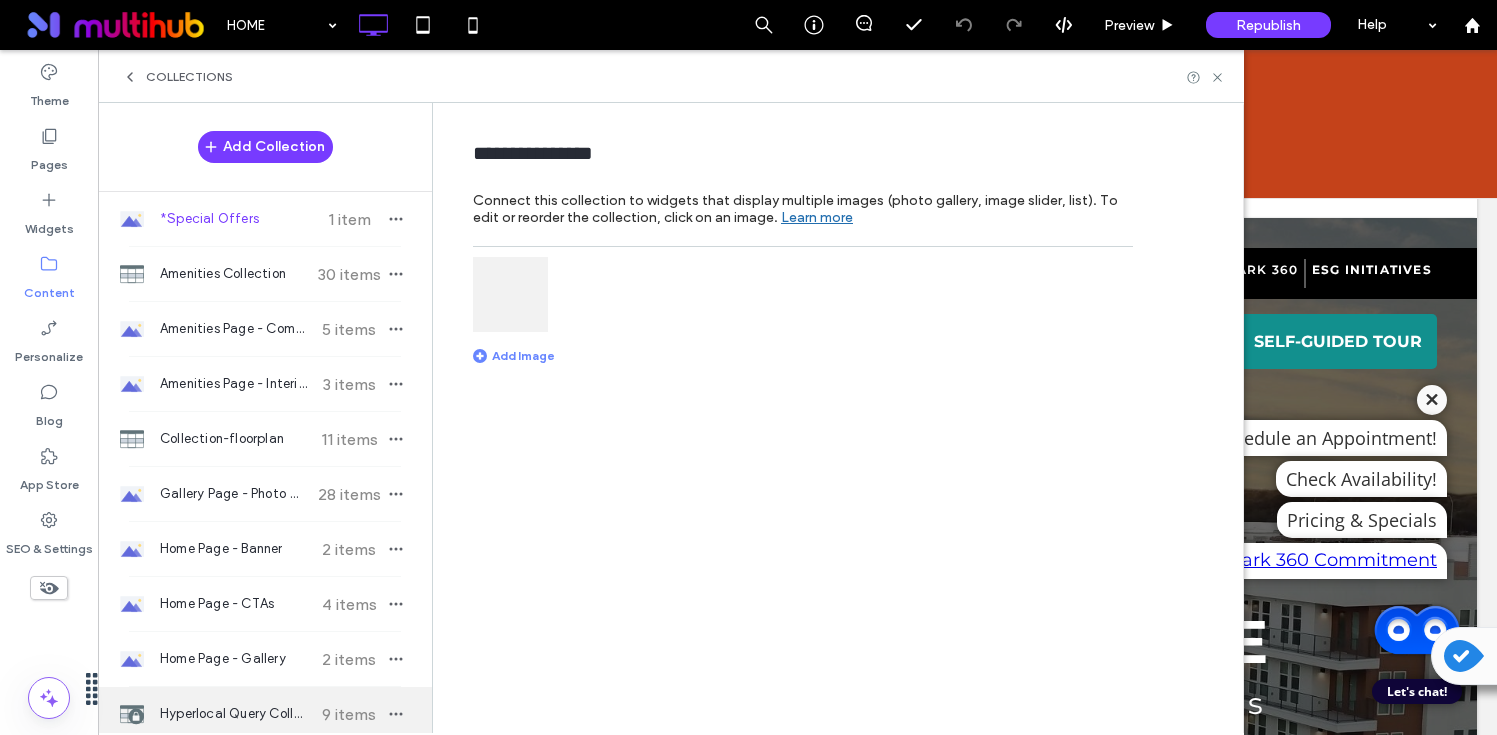 click on "Hyperlocal Query Collection 9 items" at bounding box center [265, 714] 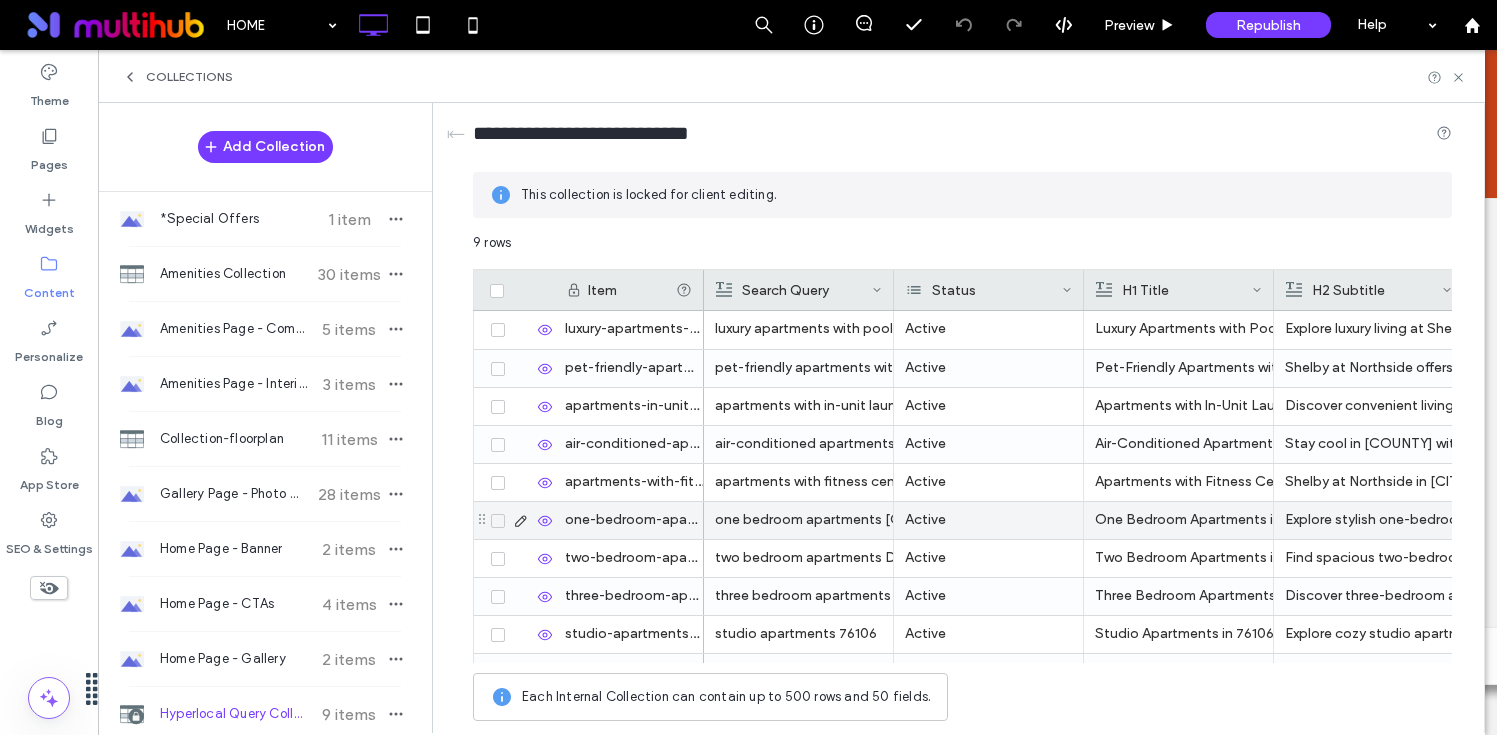 scroll, scrollTop: 28, scrollLeft: 0, axis: vertical 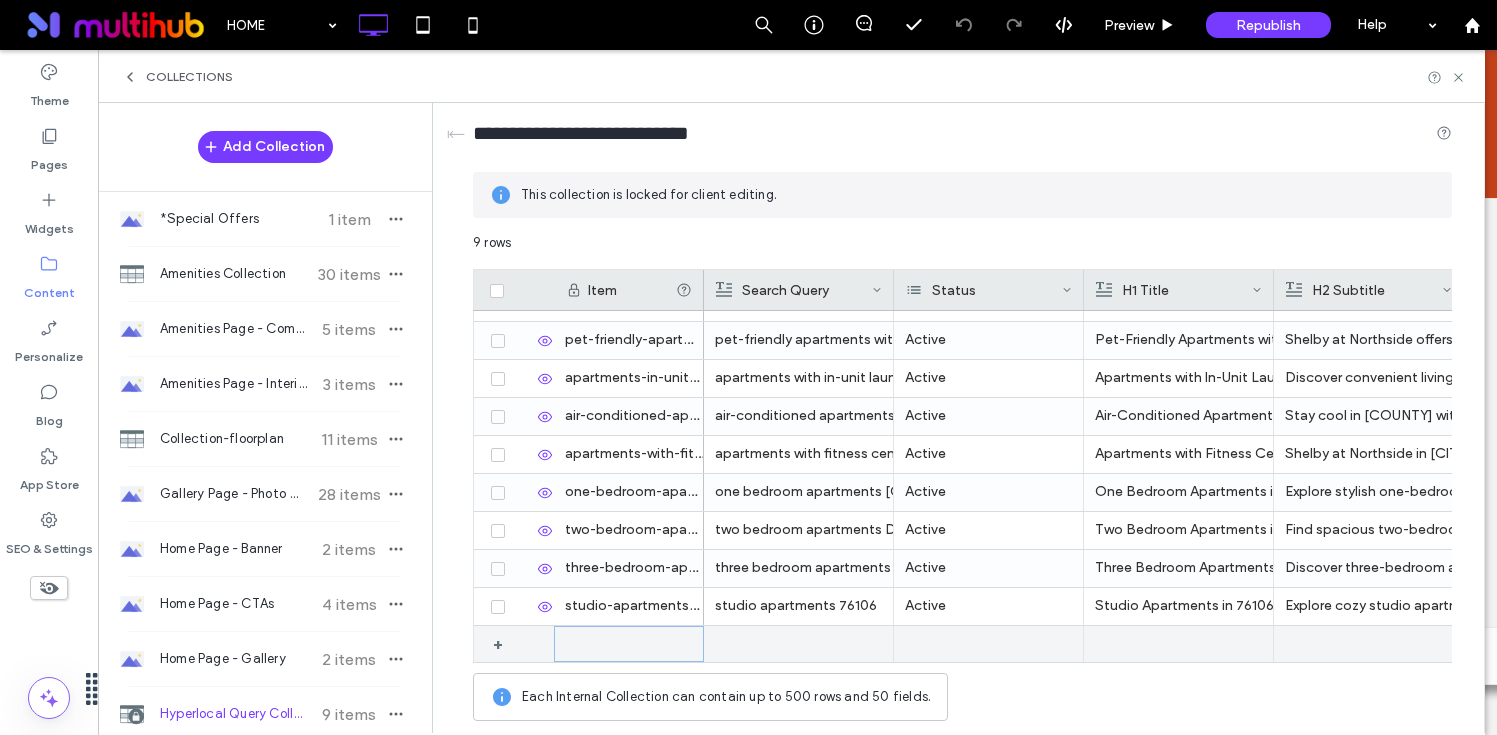 click at bounding box center (629, 644) 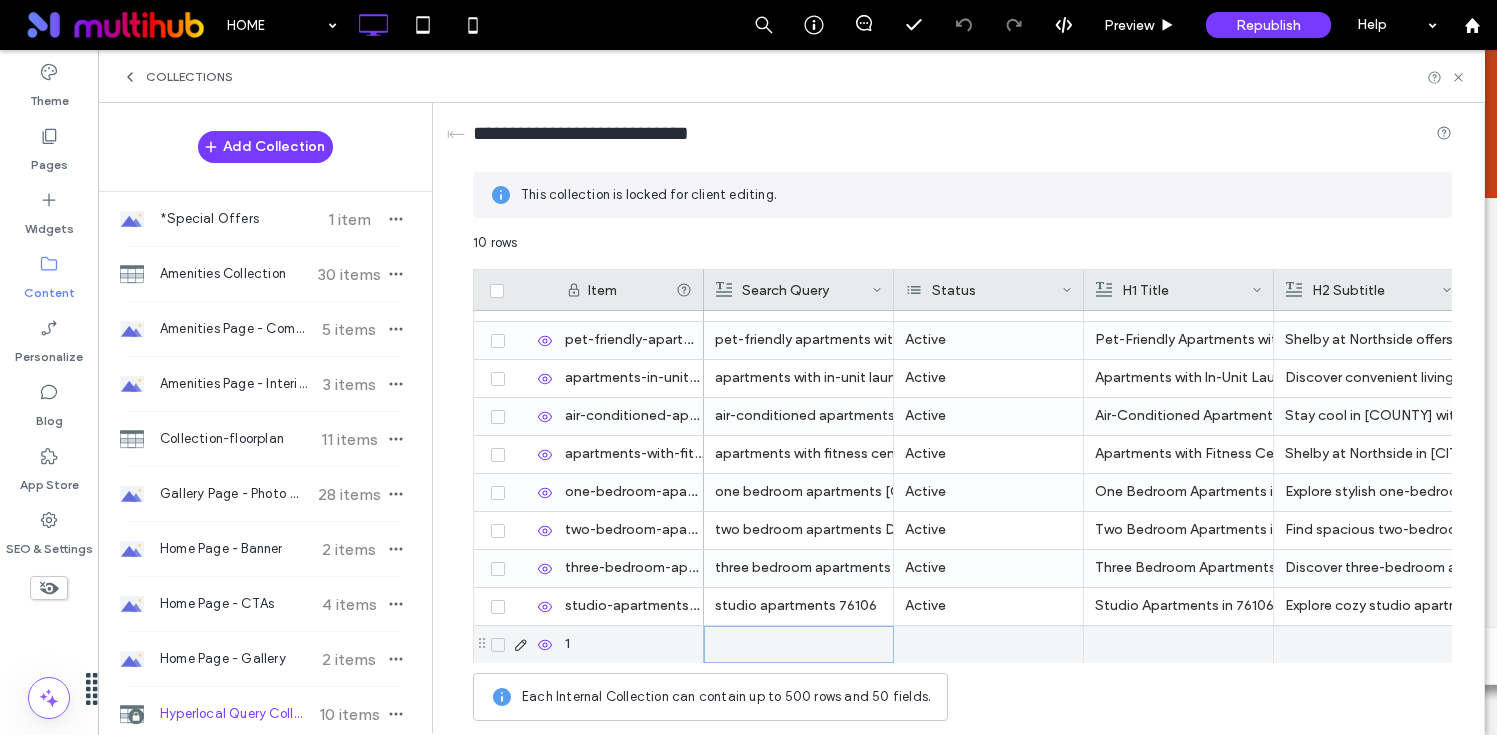 click at bounding box center [799, 644] 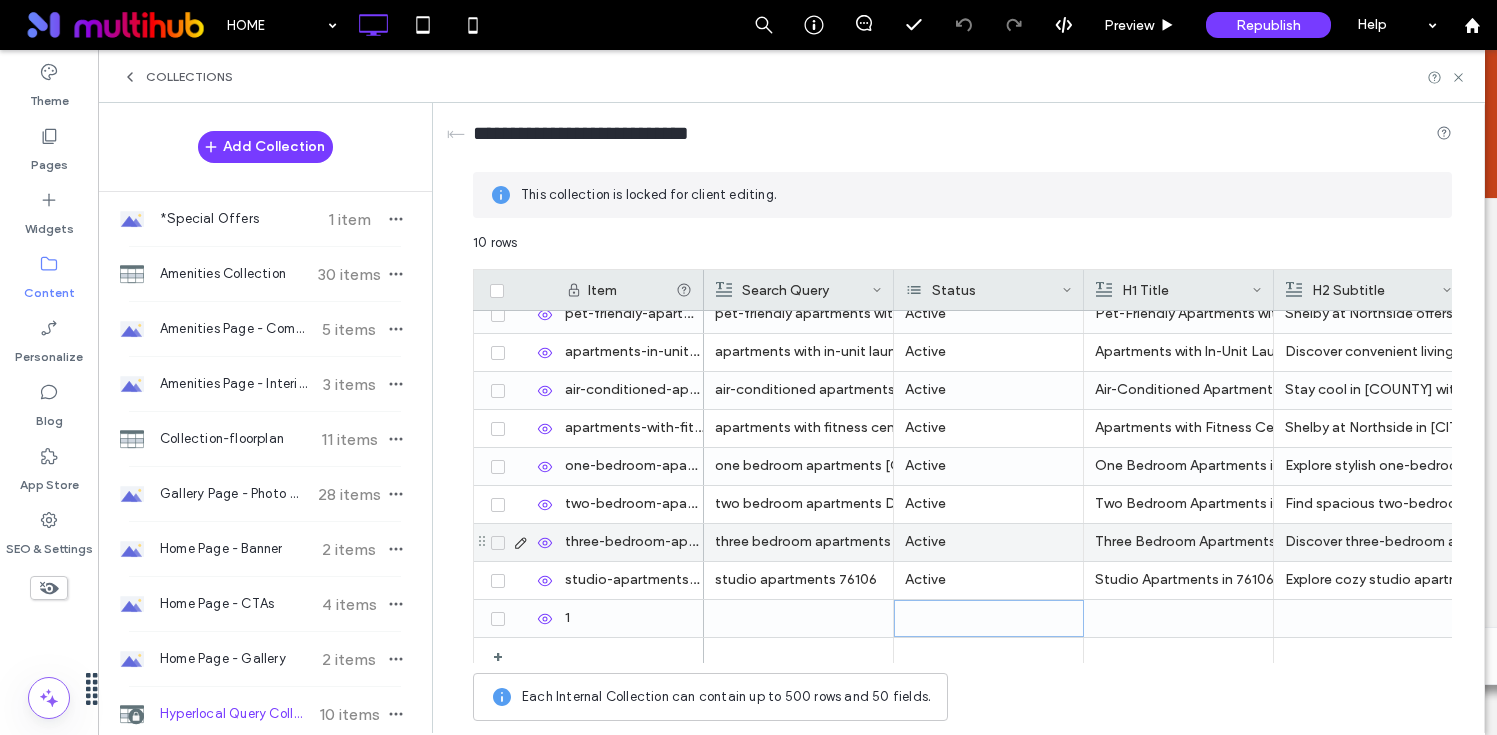 scroll, scrollTop: 66, scrollLeft: 0, axis: vertical 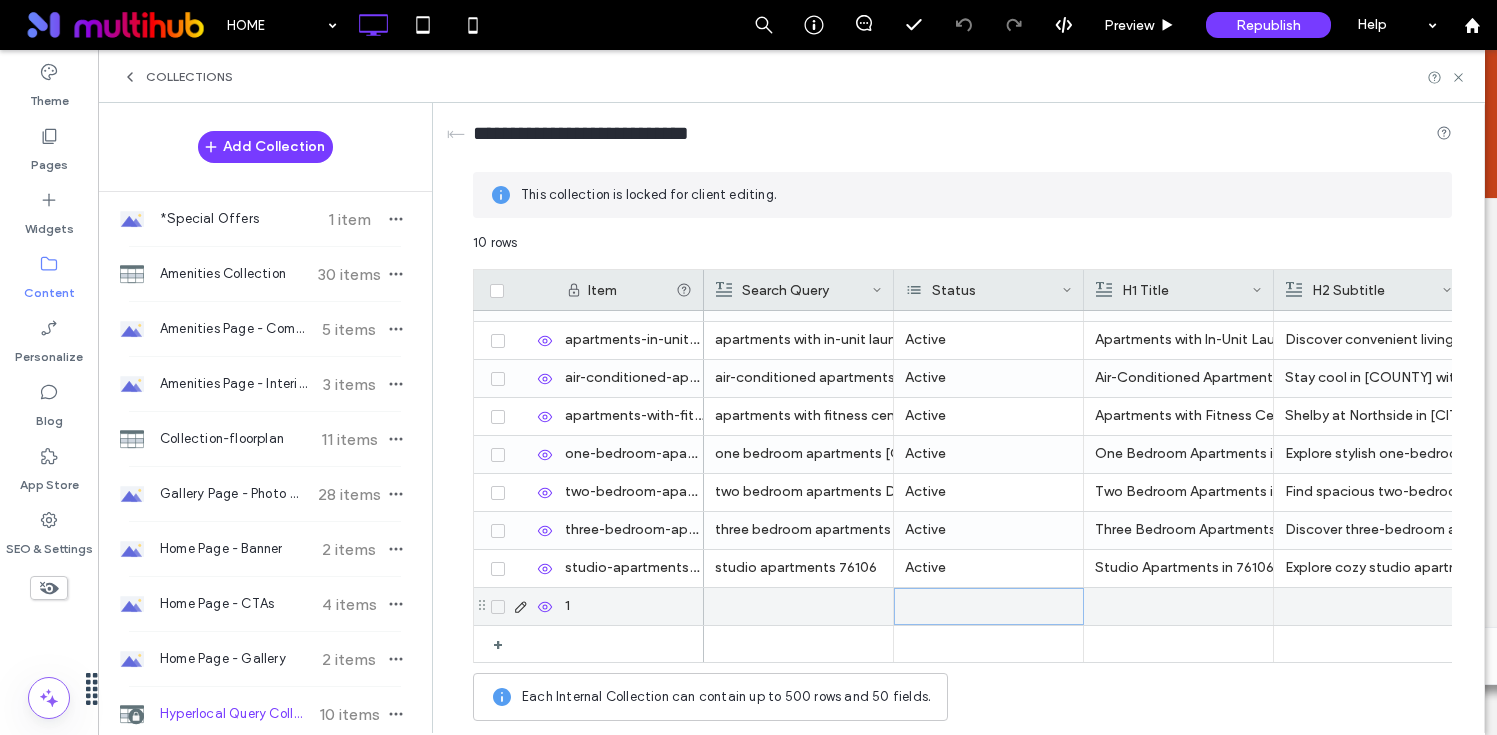click at bounding box center [989, 606] 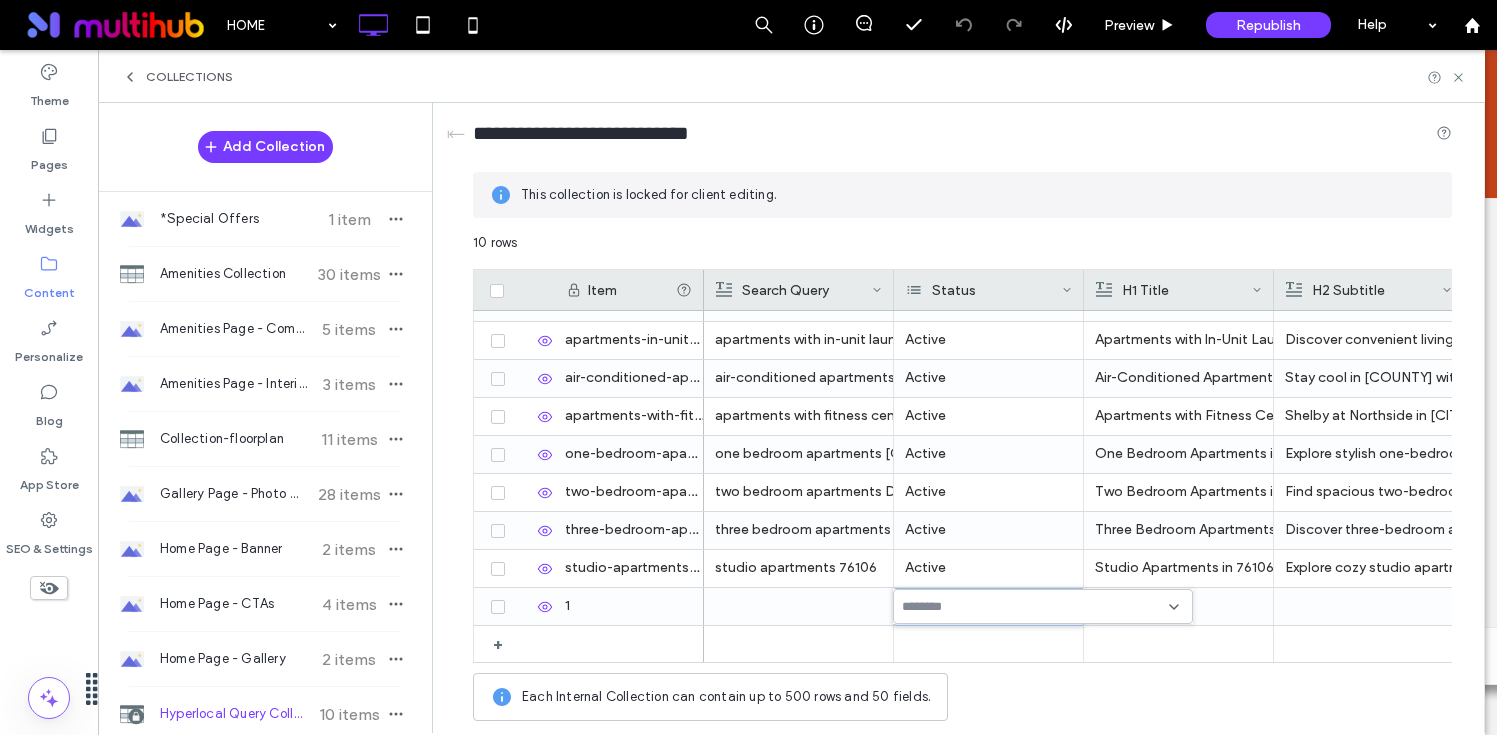 click at bounding box center (971, 607) 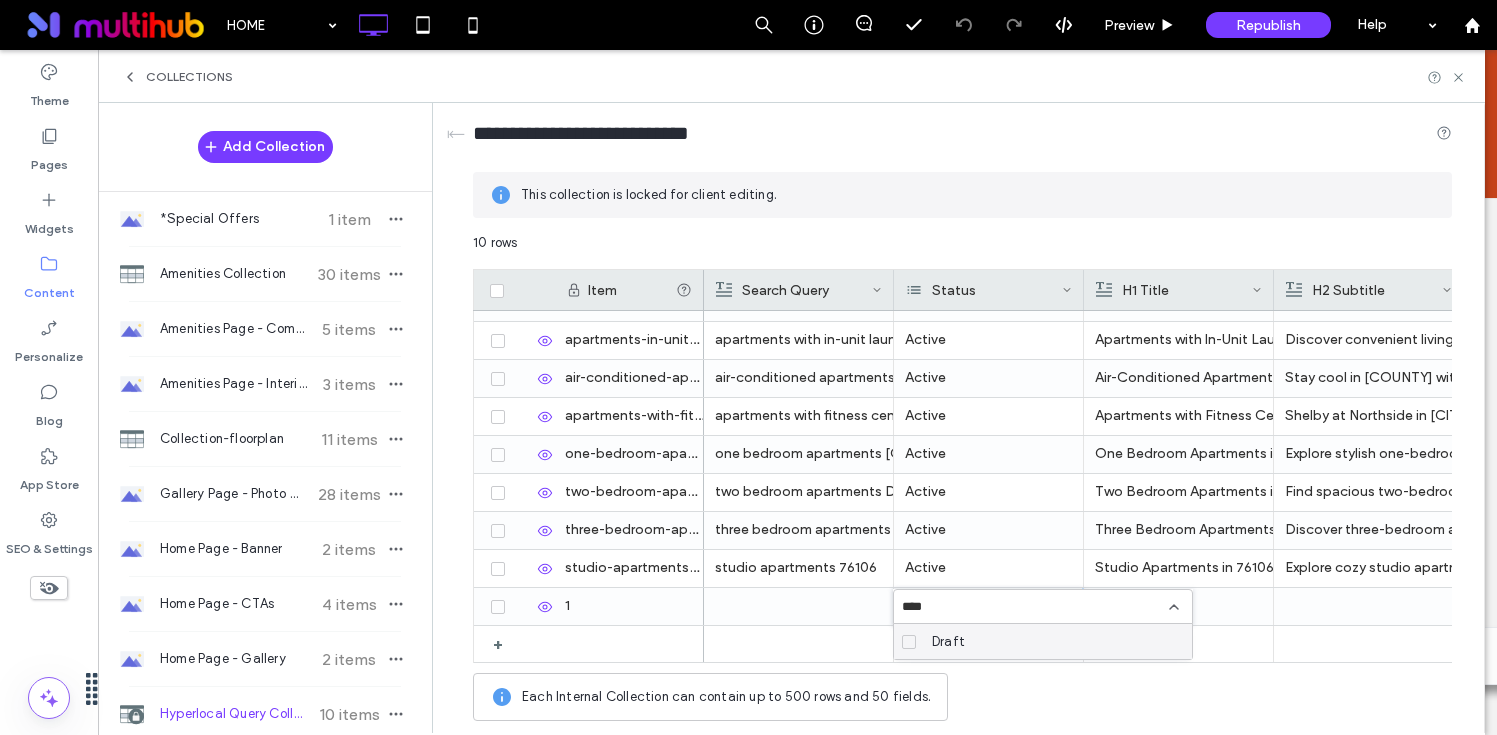 type on "****" 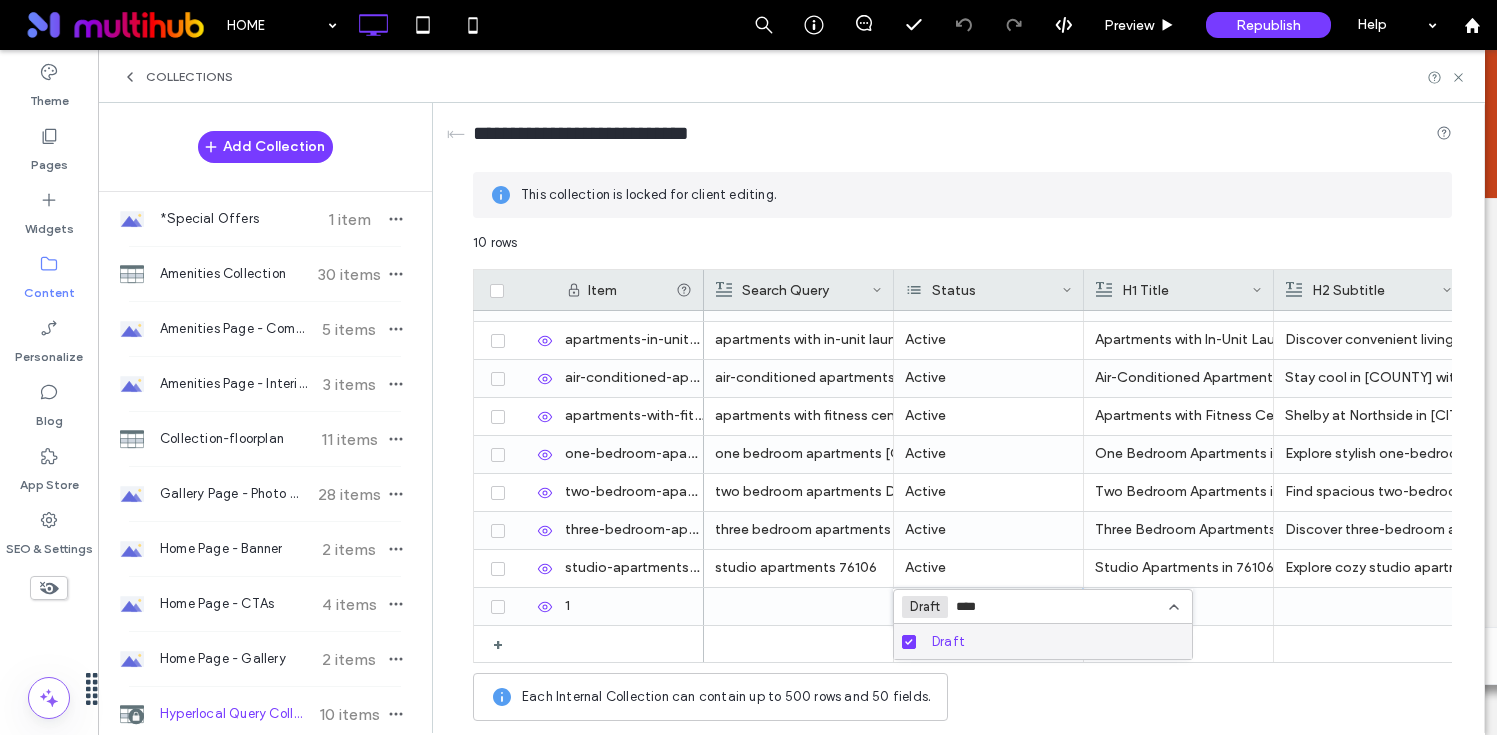 click on "10 rows" at bounding box center [962, 251] 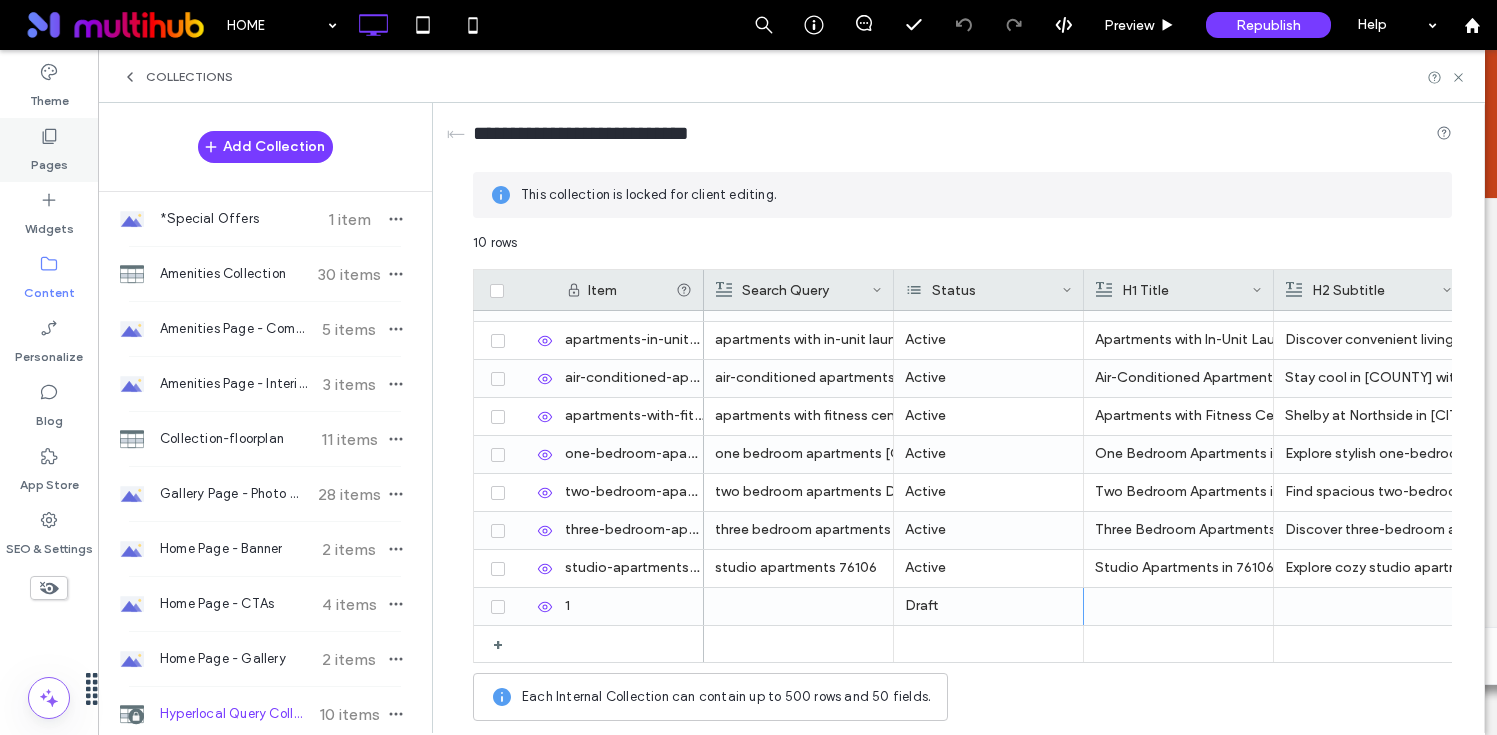 click 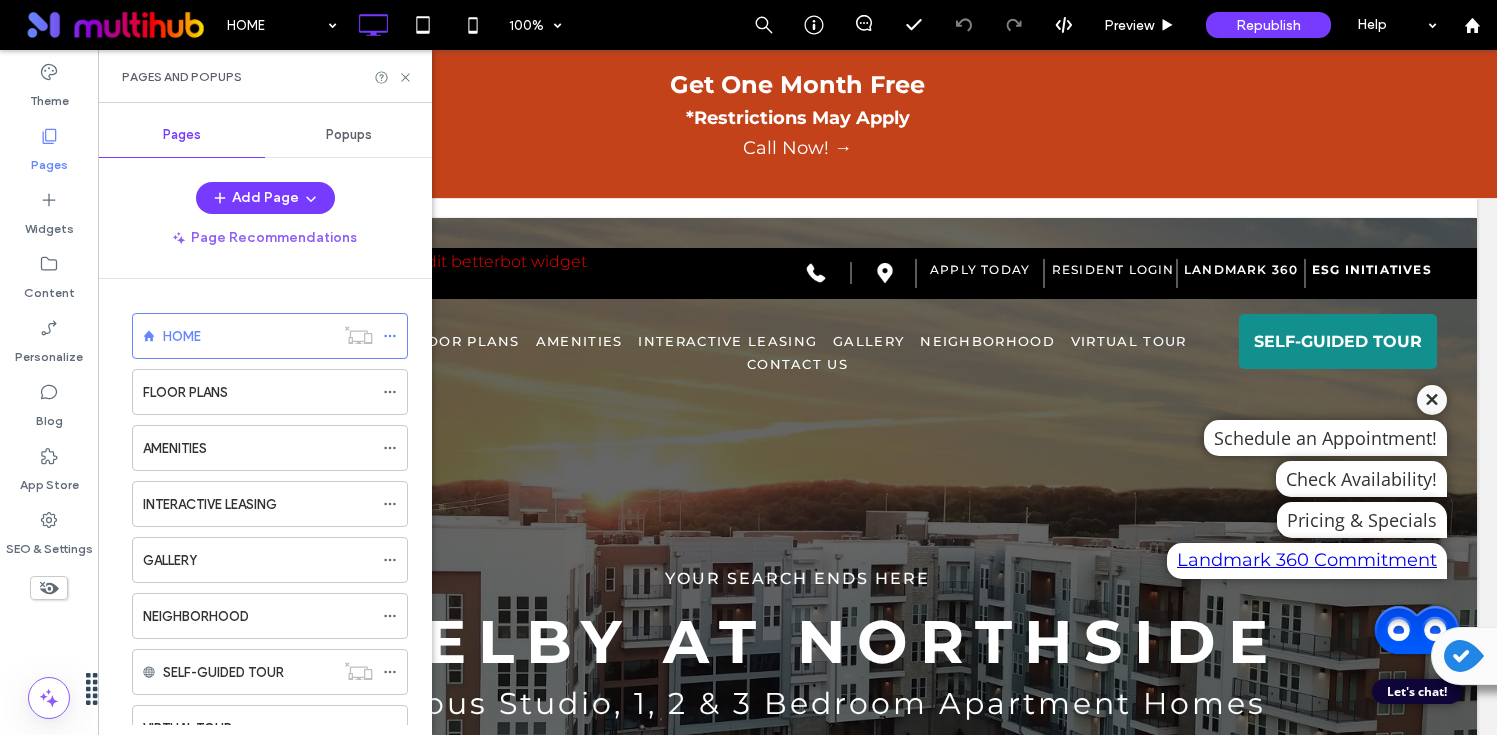 scroll, scrollTop: 356, scrollLeft: 0, axis: vertical 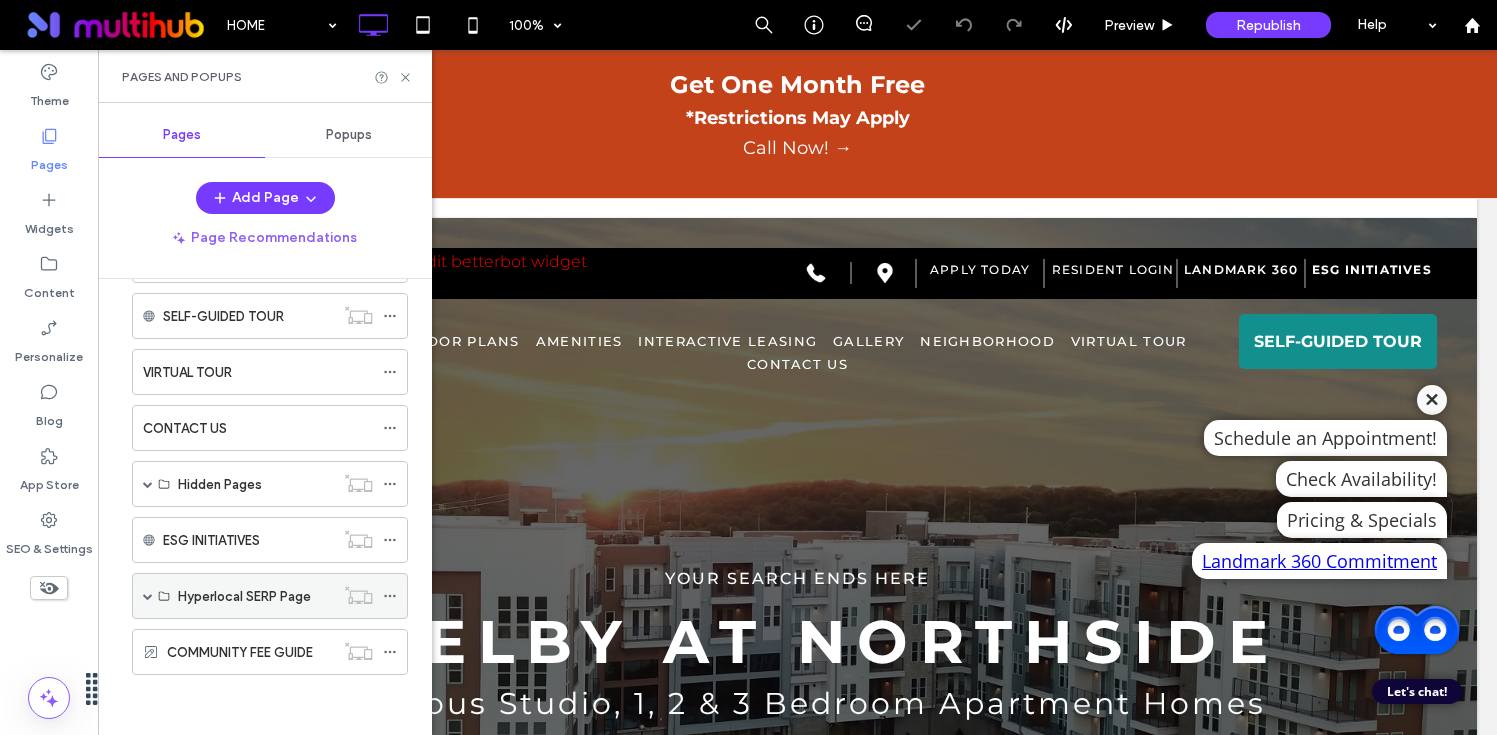 click at bounding box center (148, 596) 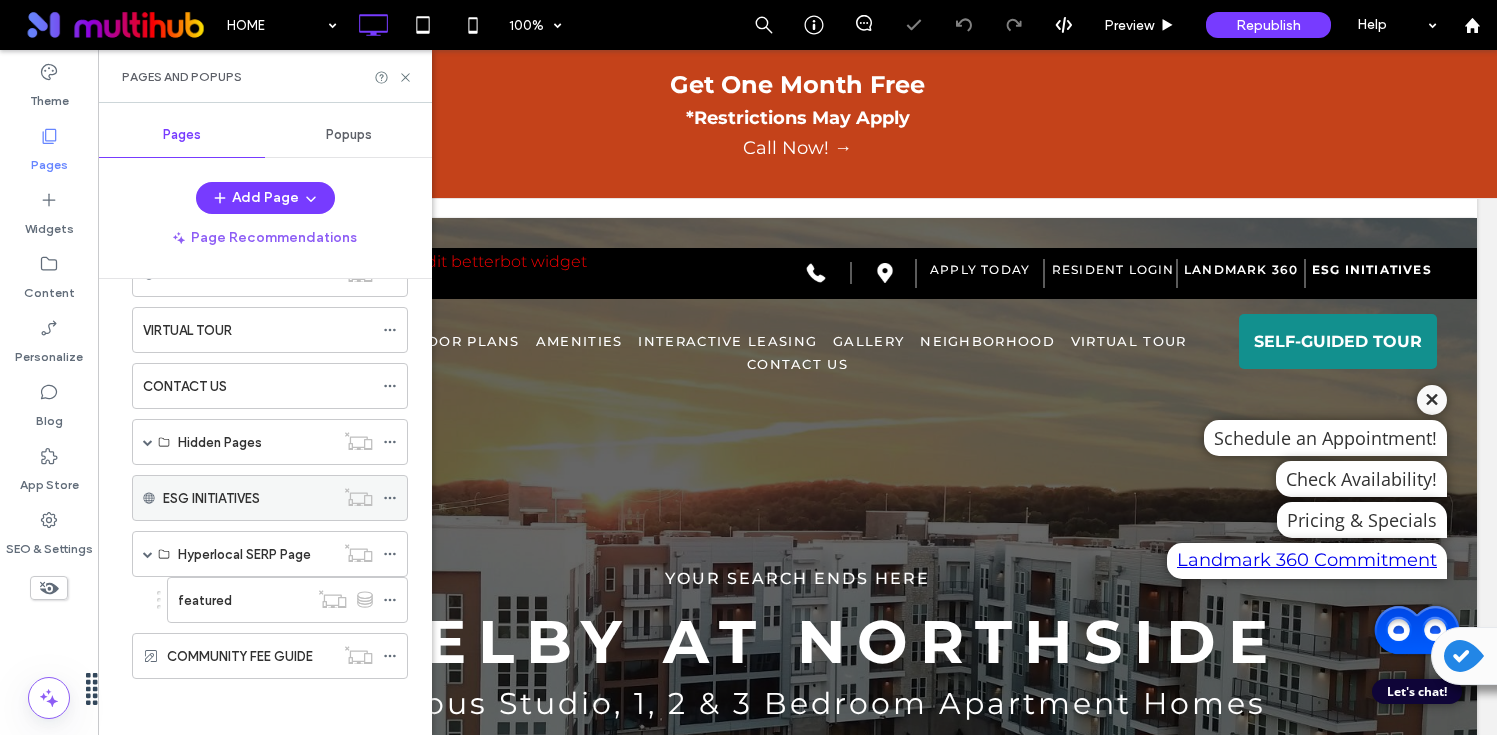 scroll, scrollTop: 402, scrollLeft: 0, axis: vertical 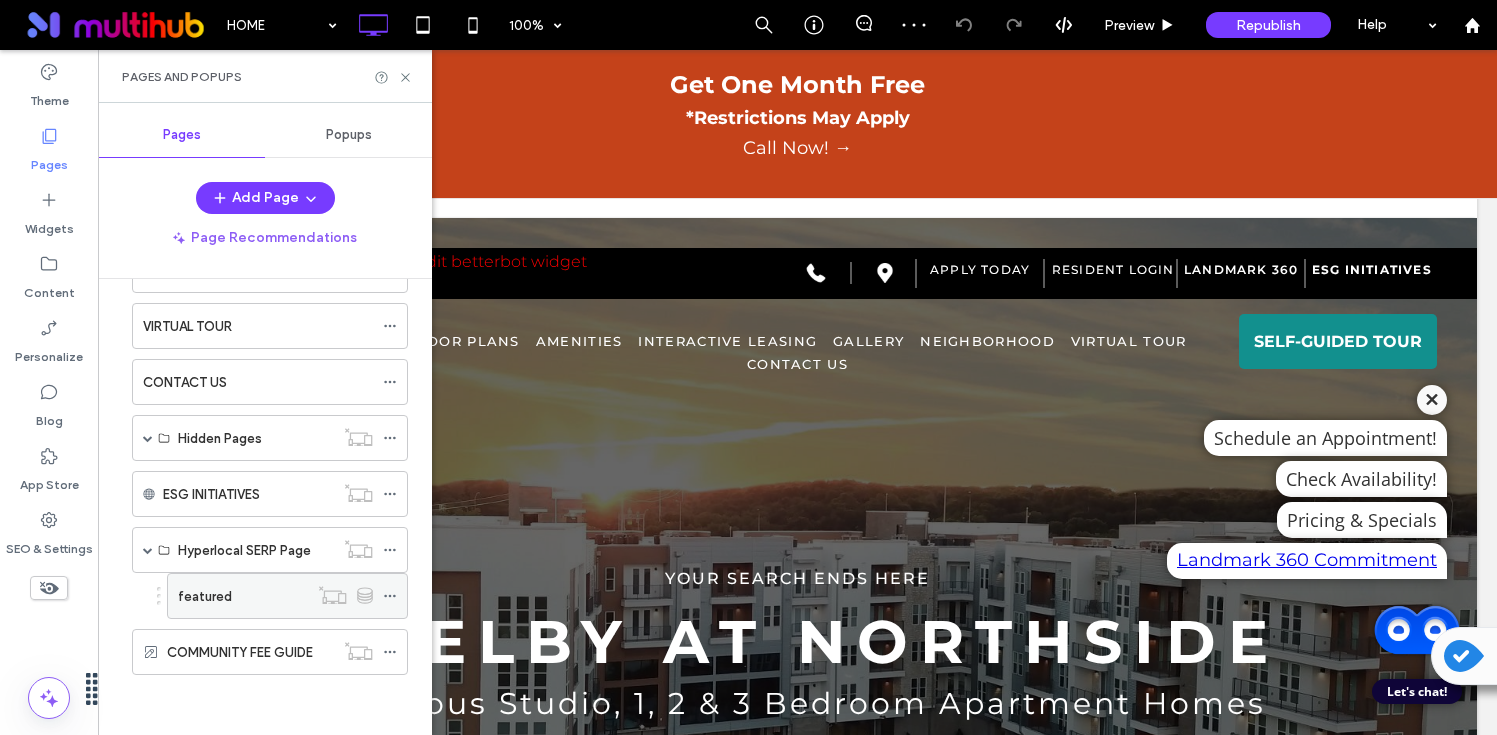 click on "featured" at bounding box center [205, 596] 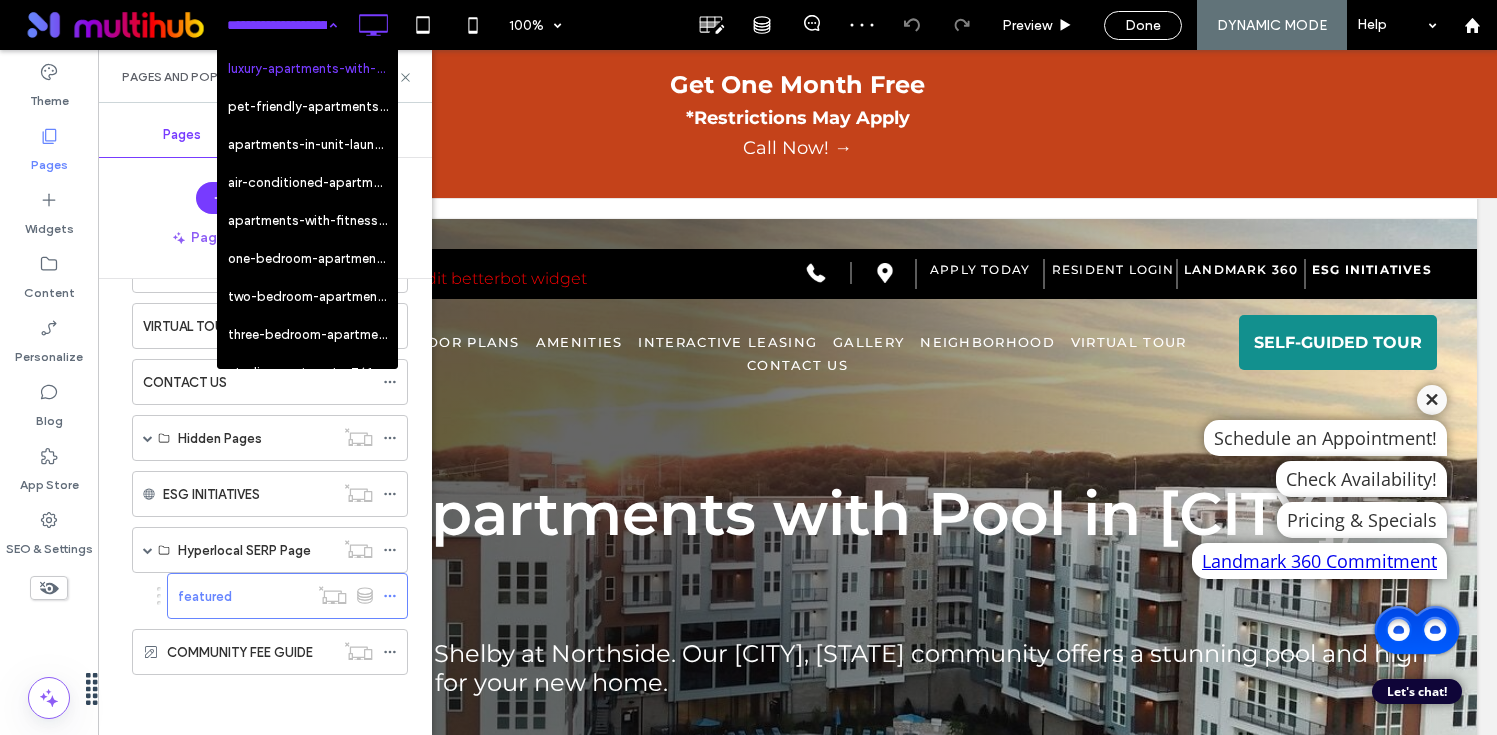 scroll, scrollTop: 0, scrollLeft: 0, axis: both 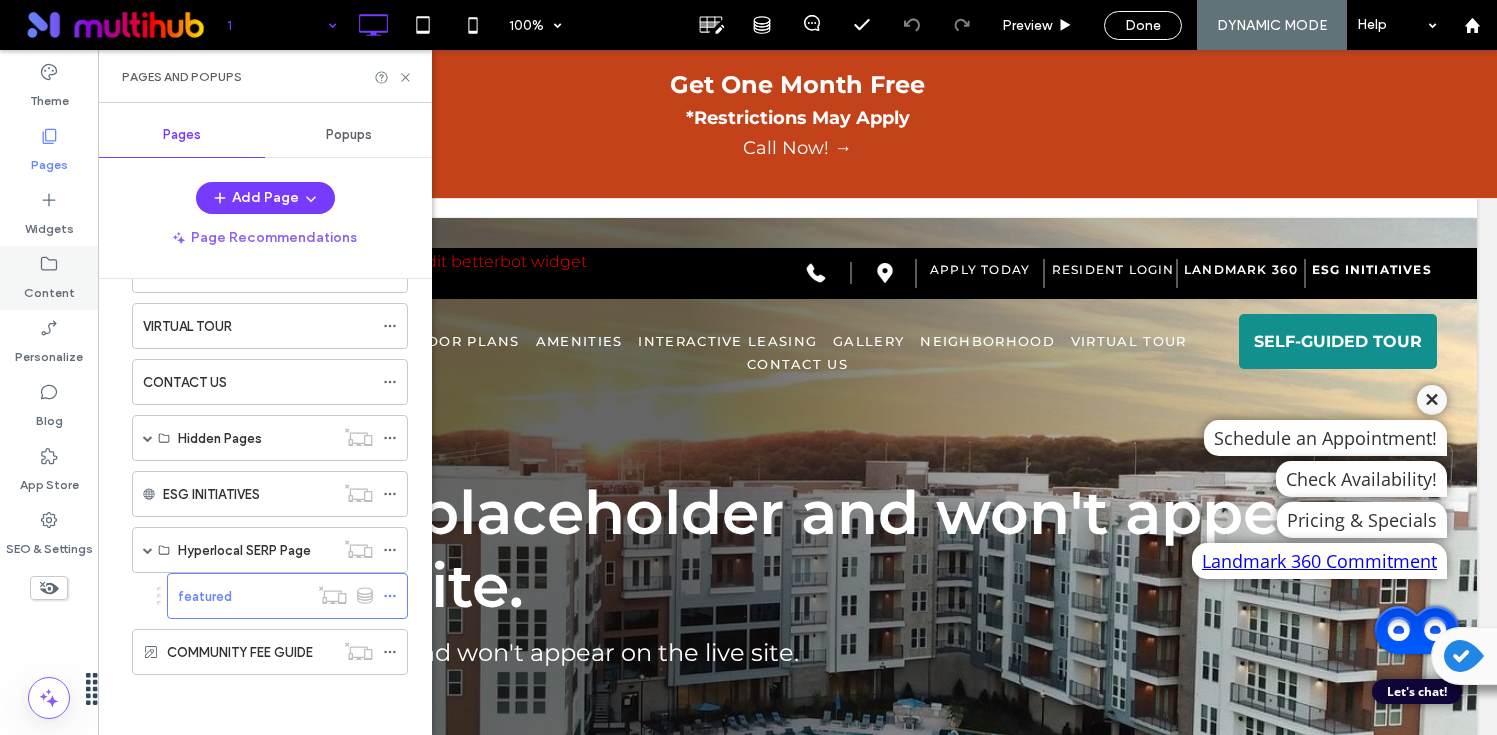click on "Content" at bounding box center [49, 288] 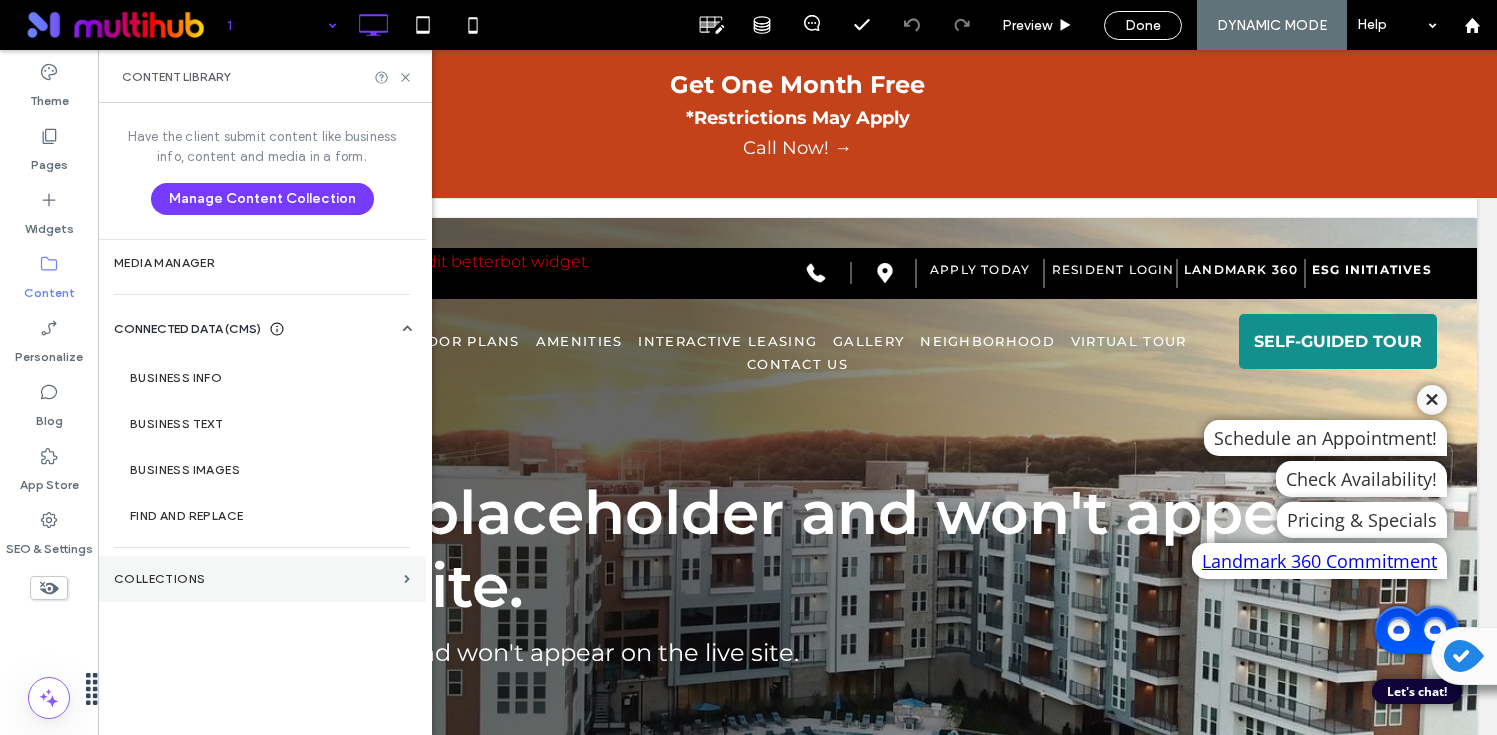 click on "Collections" at bounding box center [255, 579] 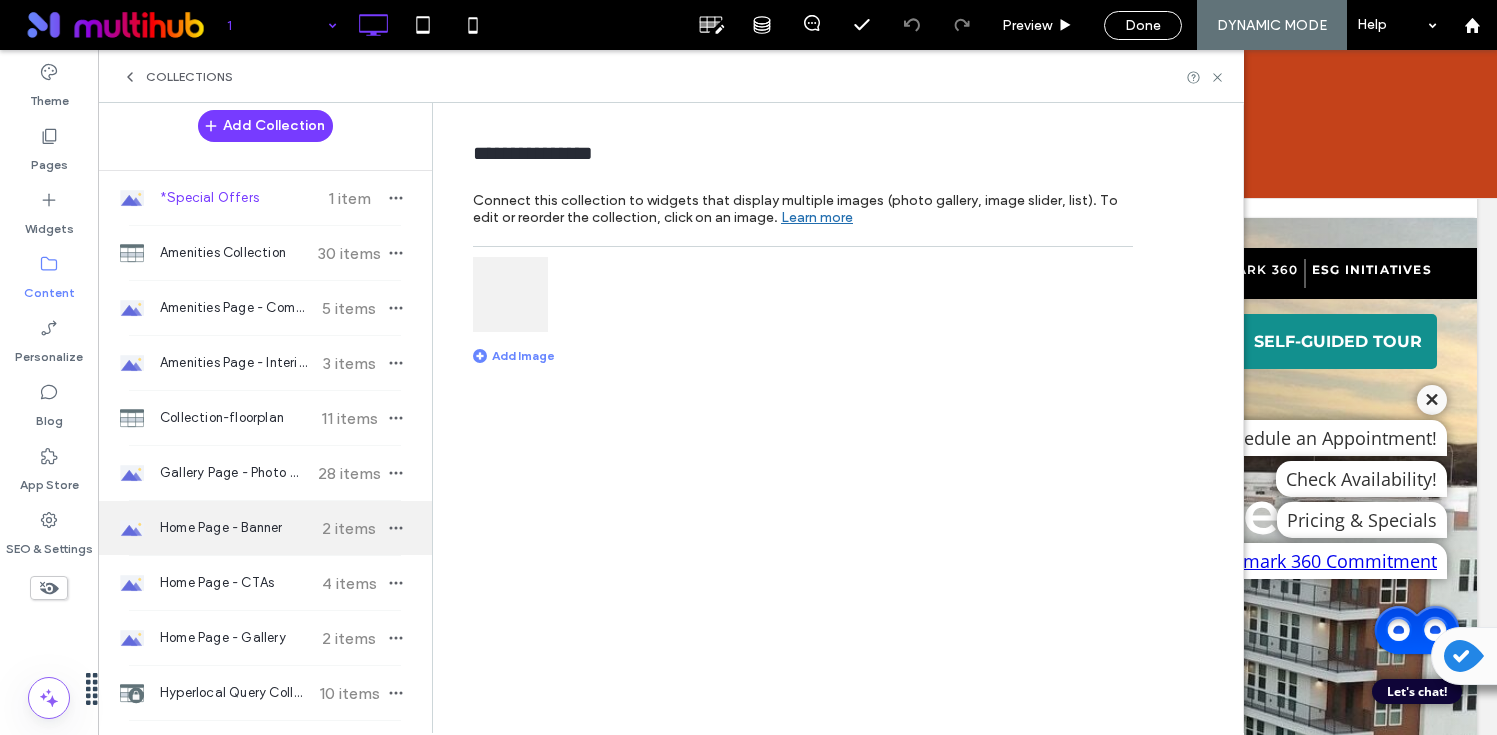 scroll, scrollTop: 42, scrollLeft: 0, axis: vertical 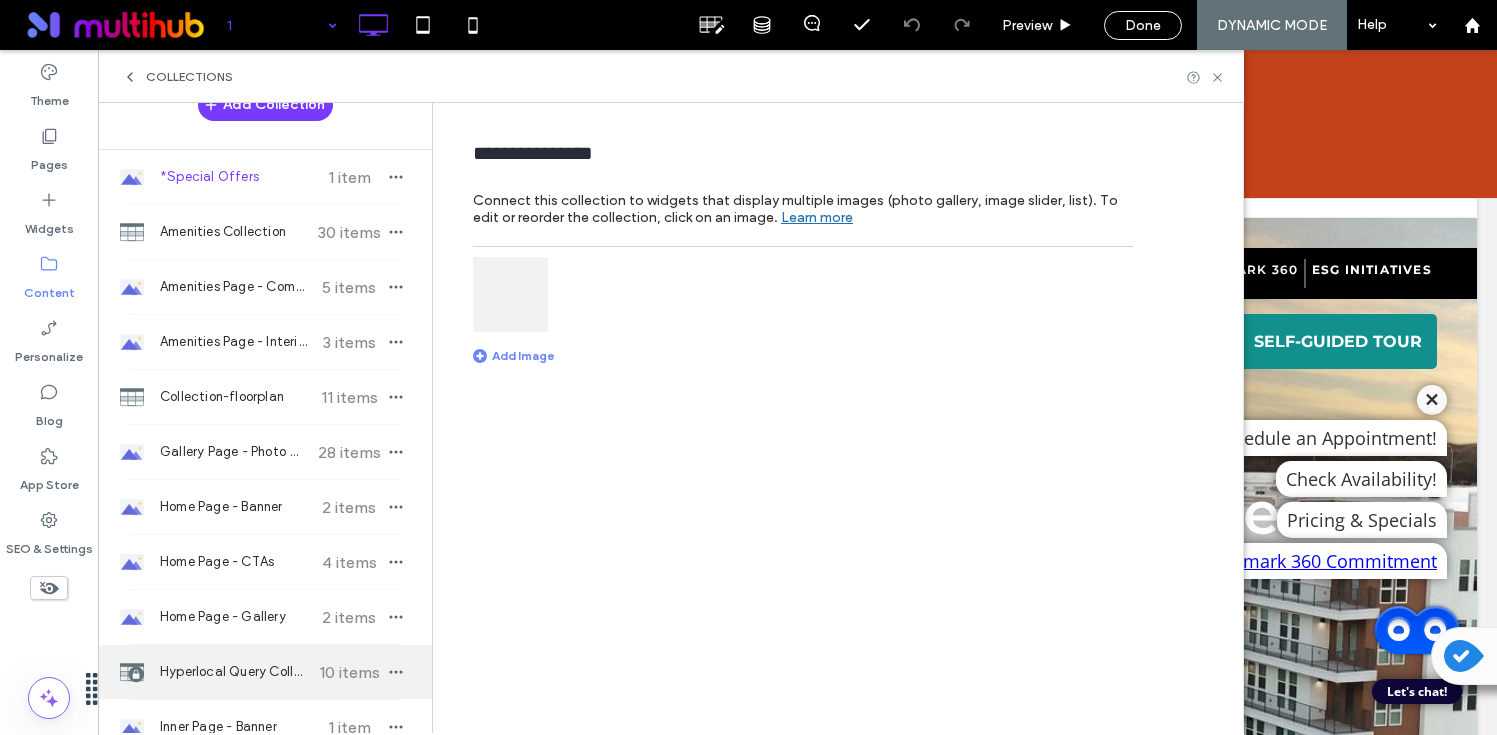 click on "Hyperlocal Query Collection" at bounding box center [234, 672] 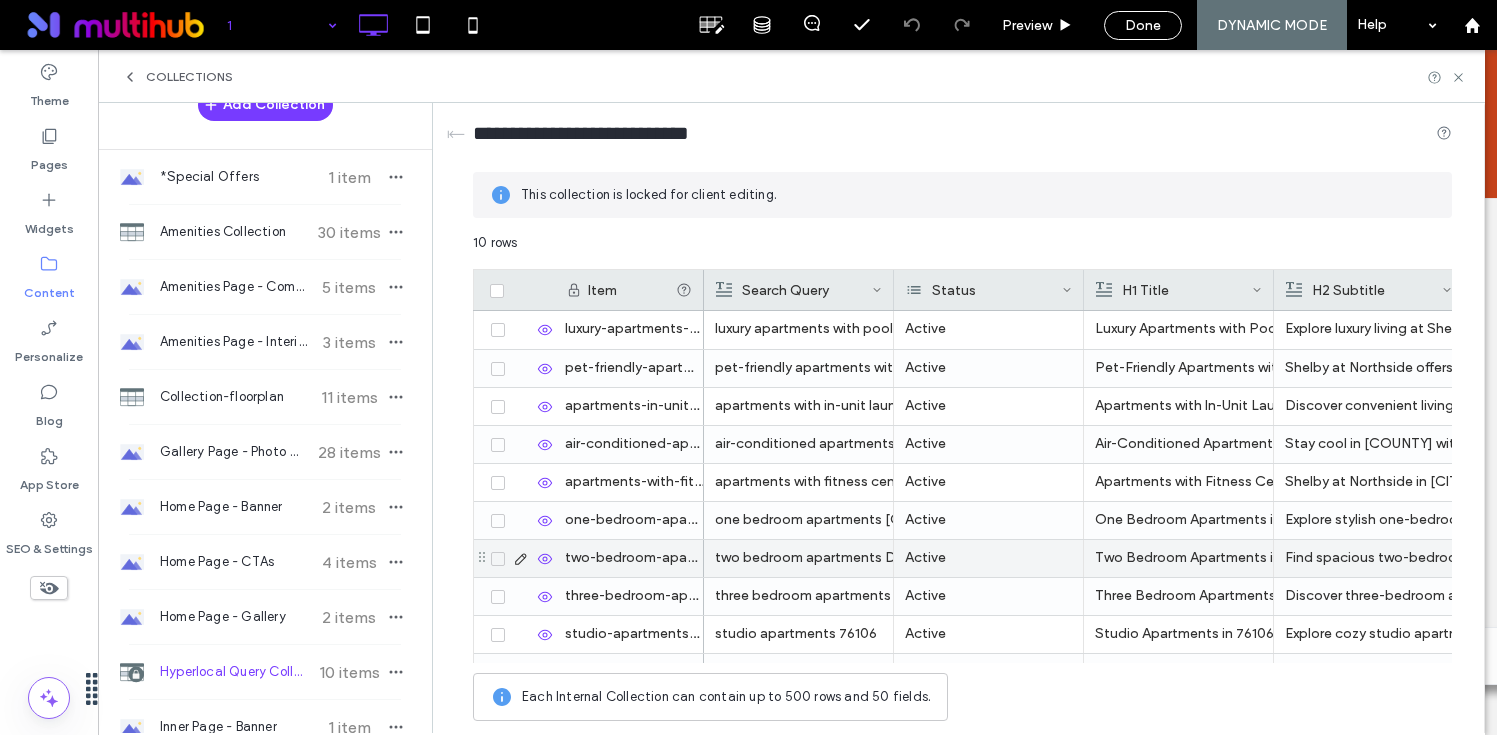 scroll, scrollTop: 66, scrollLeft: 0, axis: vertical 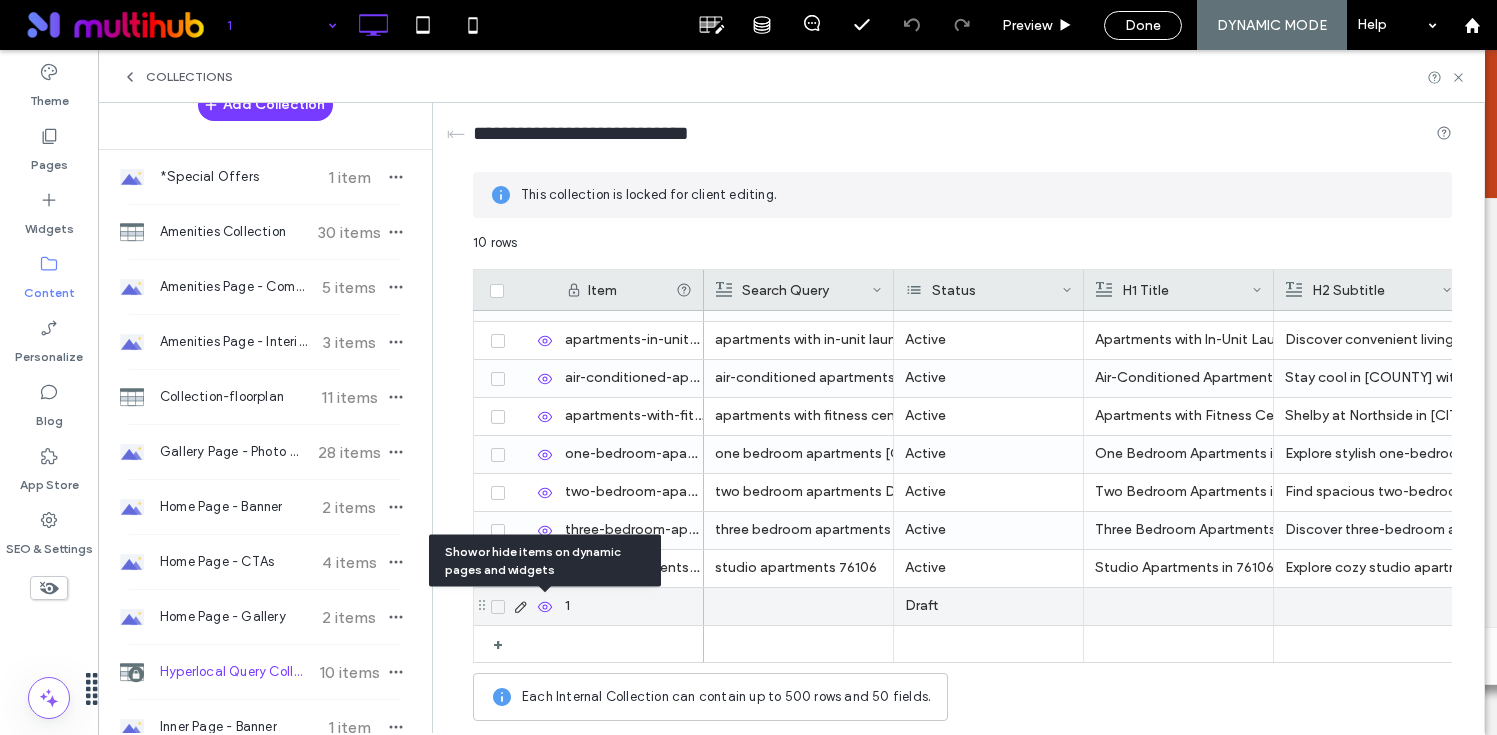 click 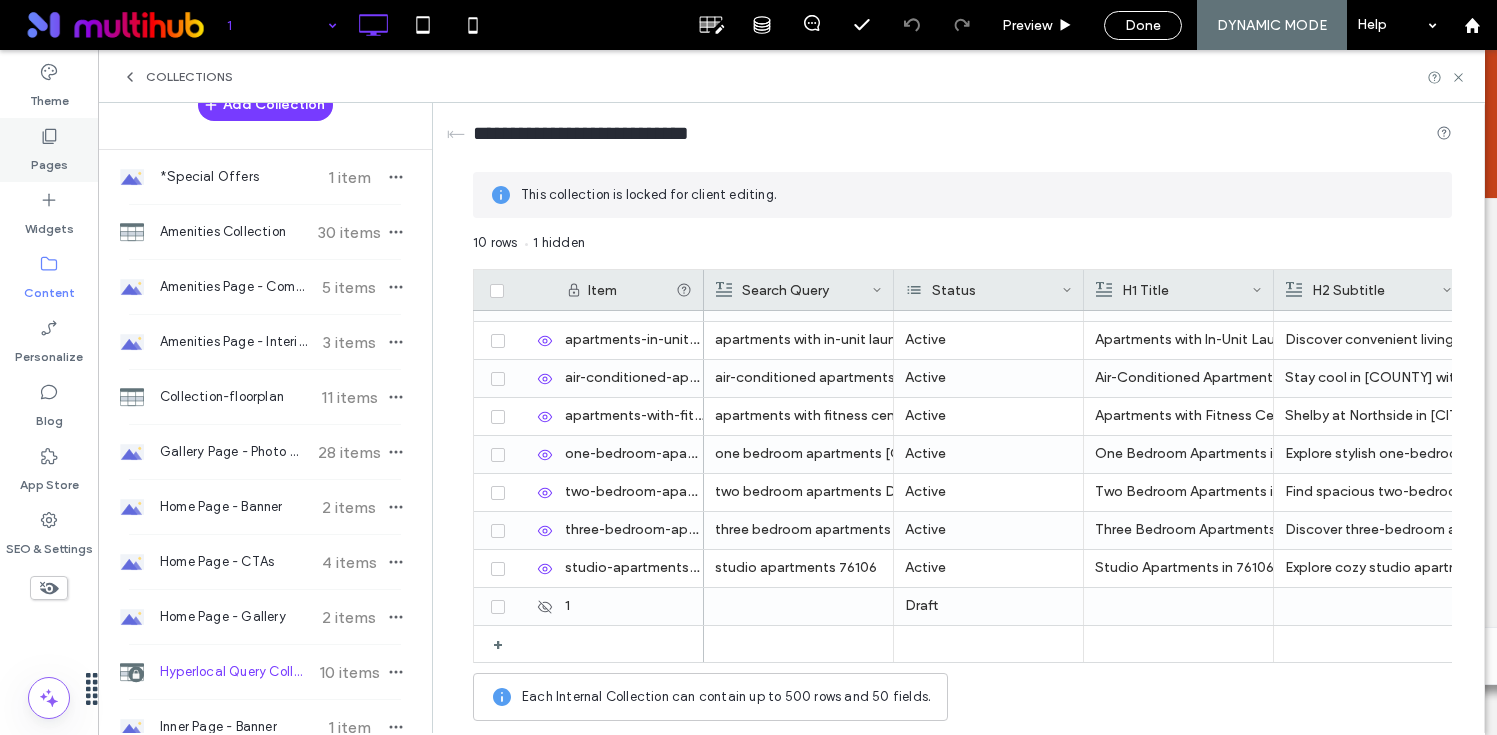 click on "Pages" at bounding box center (49, 160) 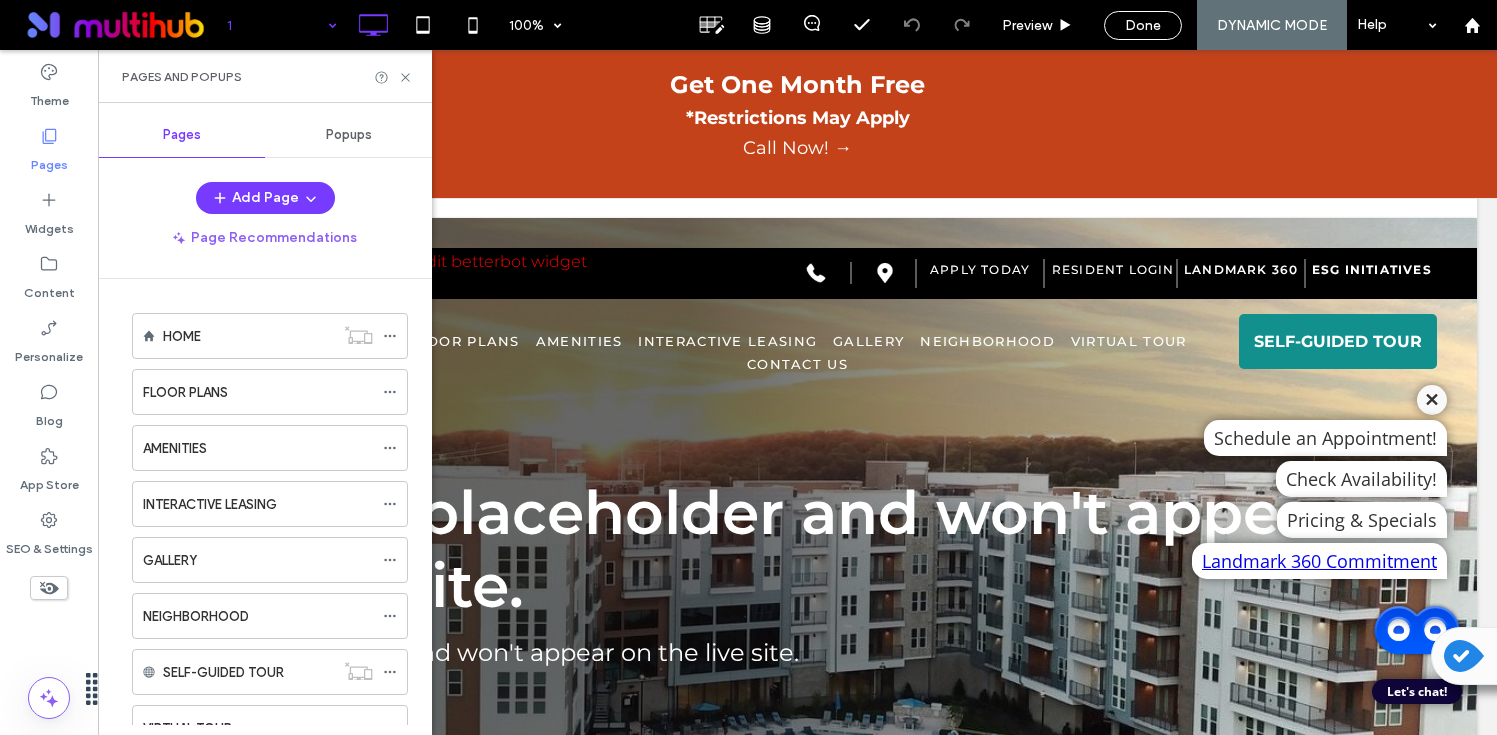 scroll, scrollTop: 404, scrollLeft: 0, axis: vertical 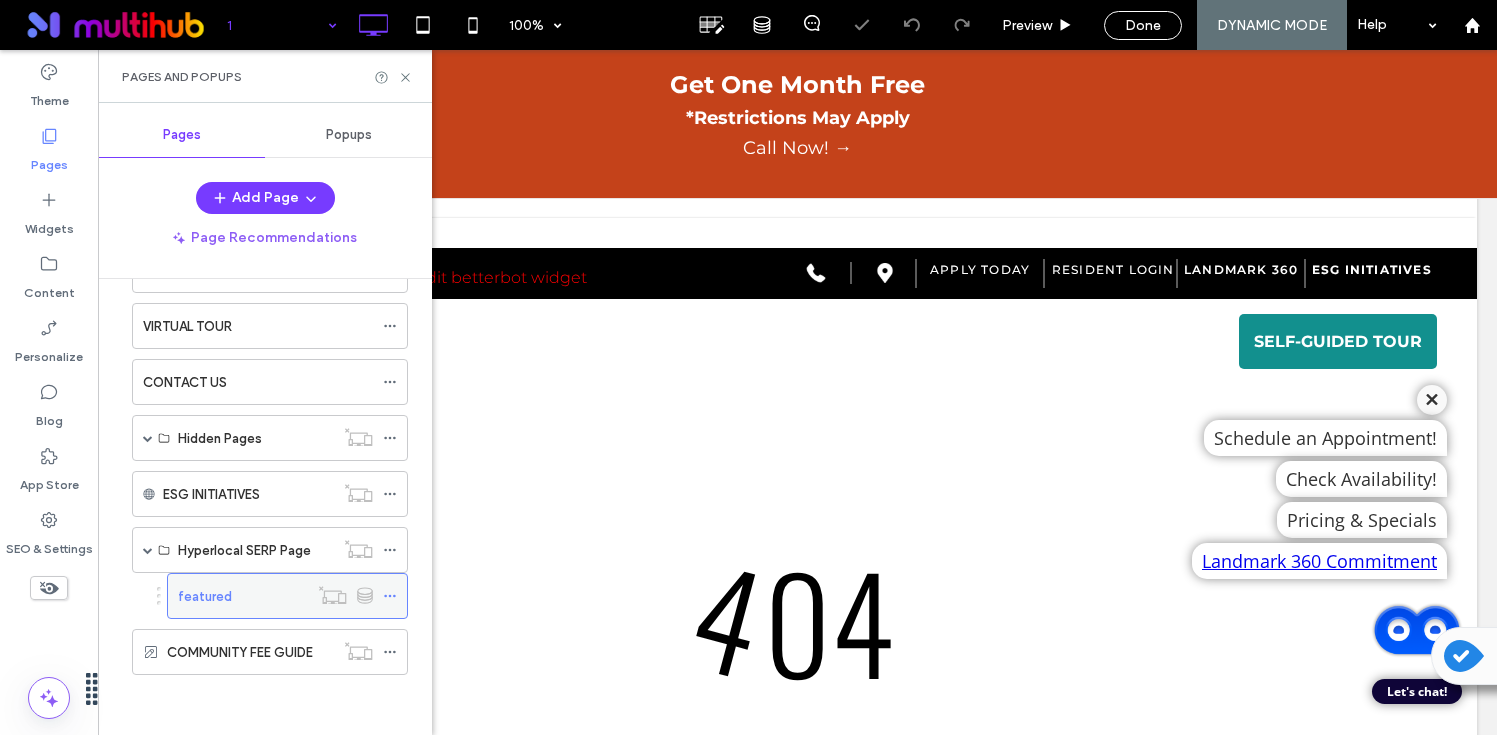 click on "featured" at bounding box center [205, 596] 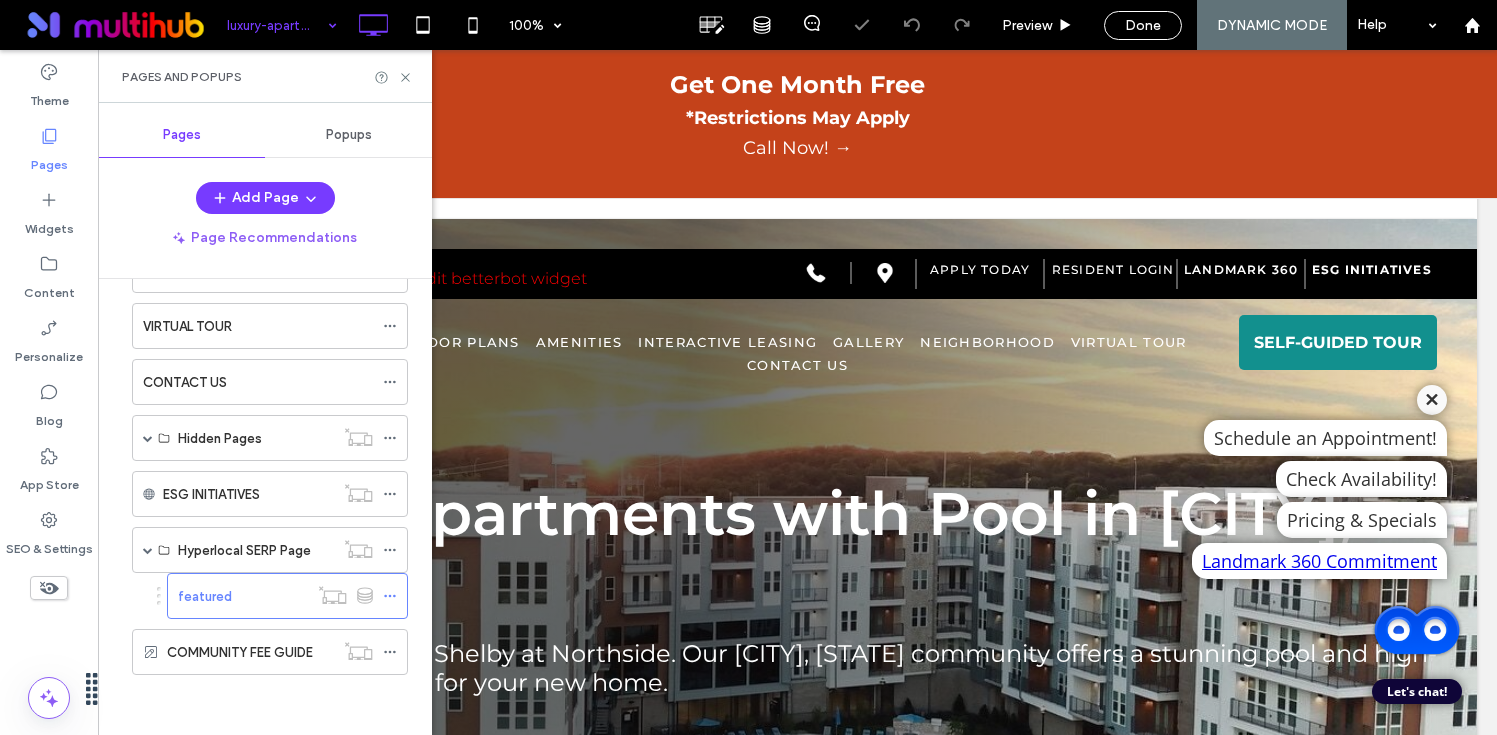 scroll, scrollTop: 0, scrollLeft: 0, axis: both 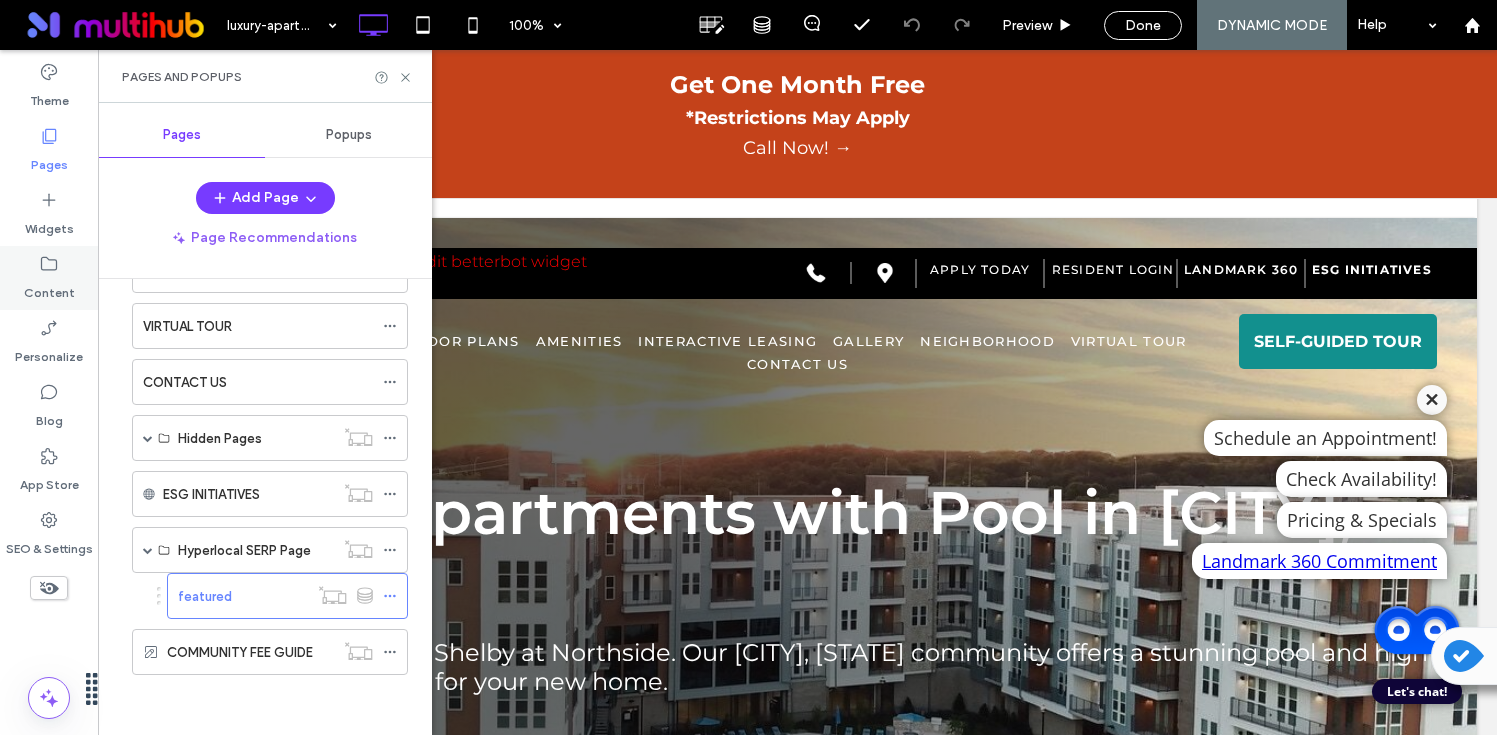 click 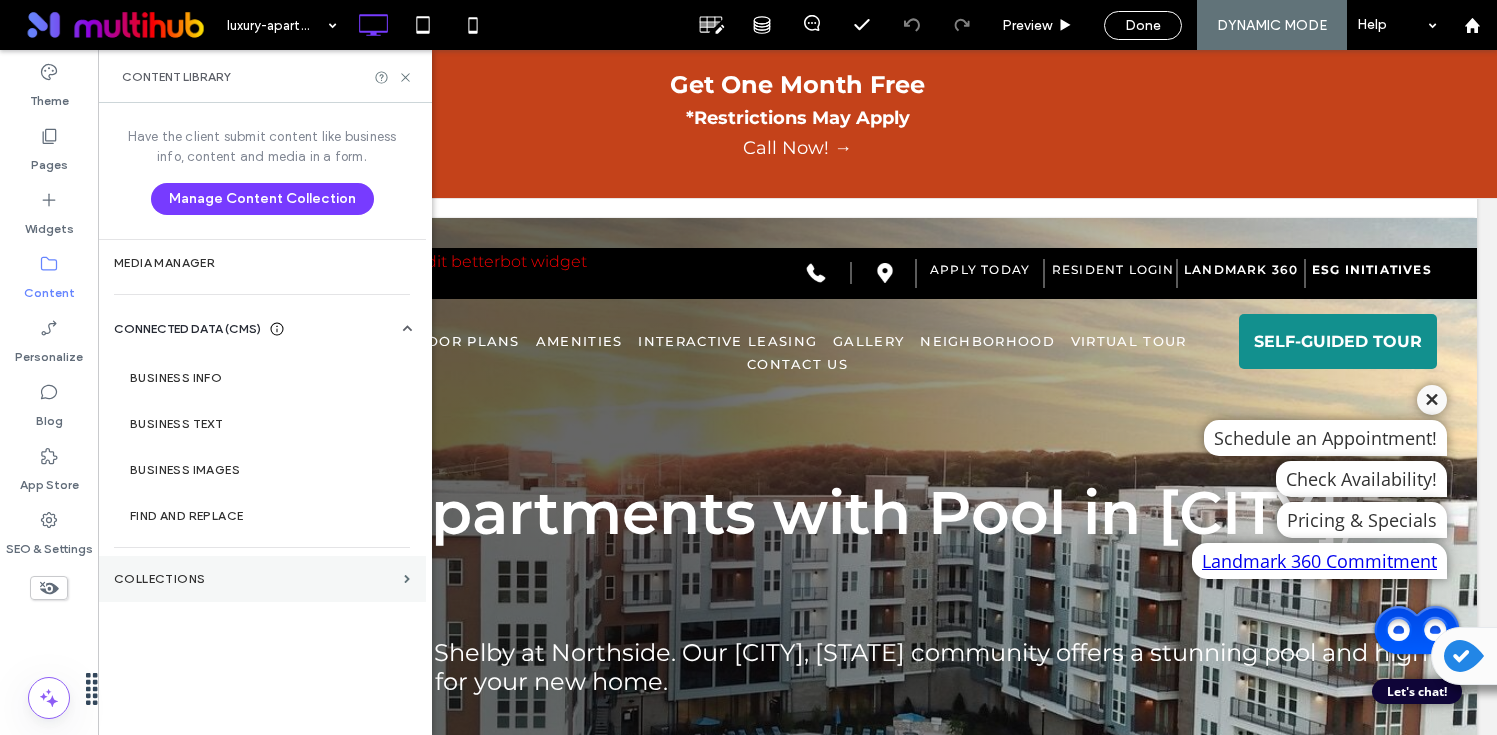 click on "Collections" at bounding box center (262, 579) 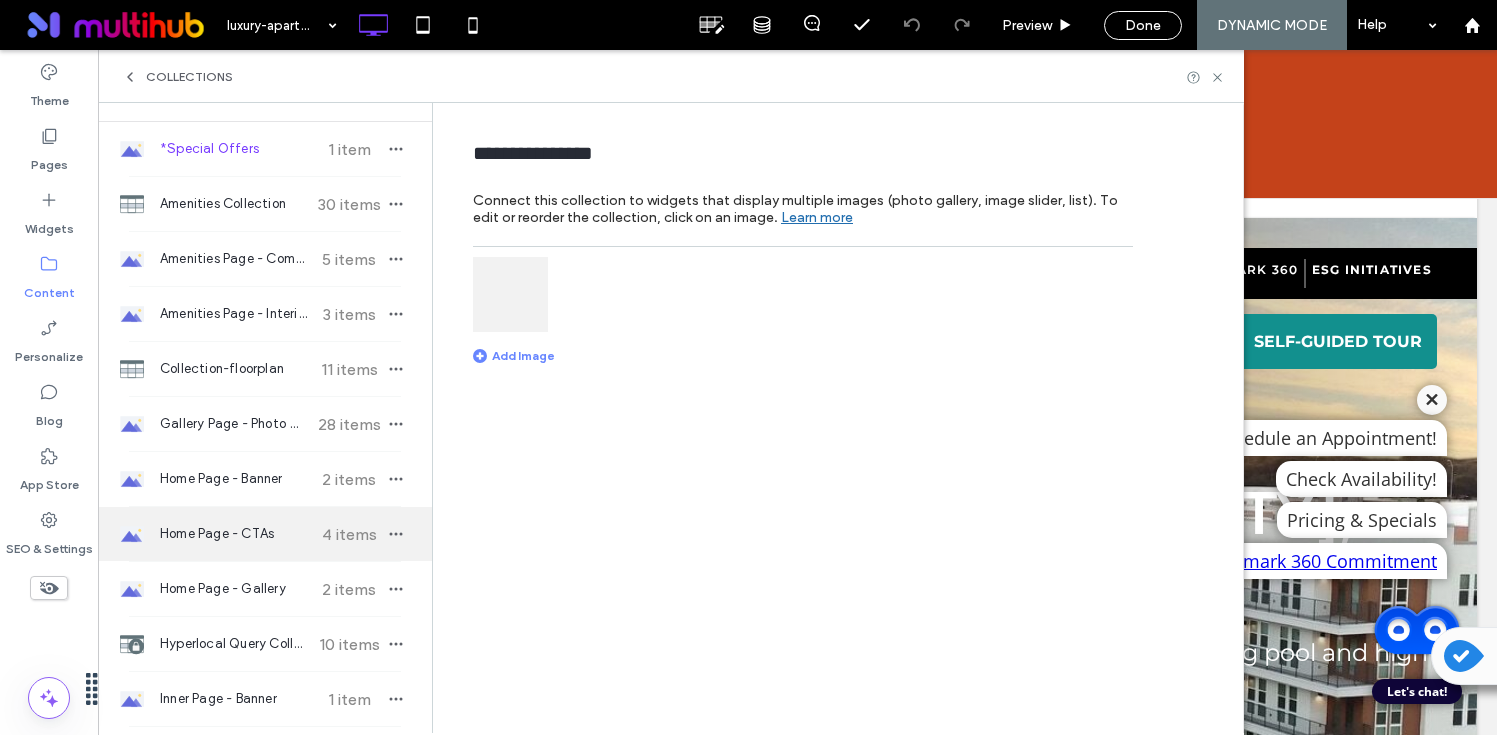 scroll, scrollTop: 78, scrollLeft: 0, axis: vertical 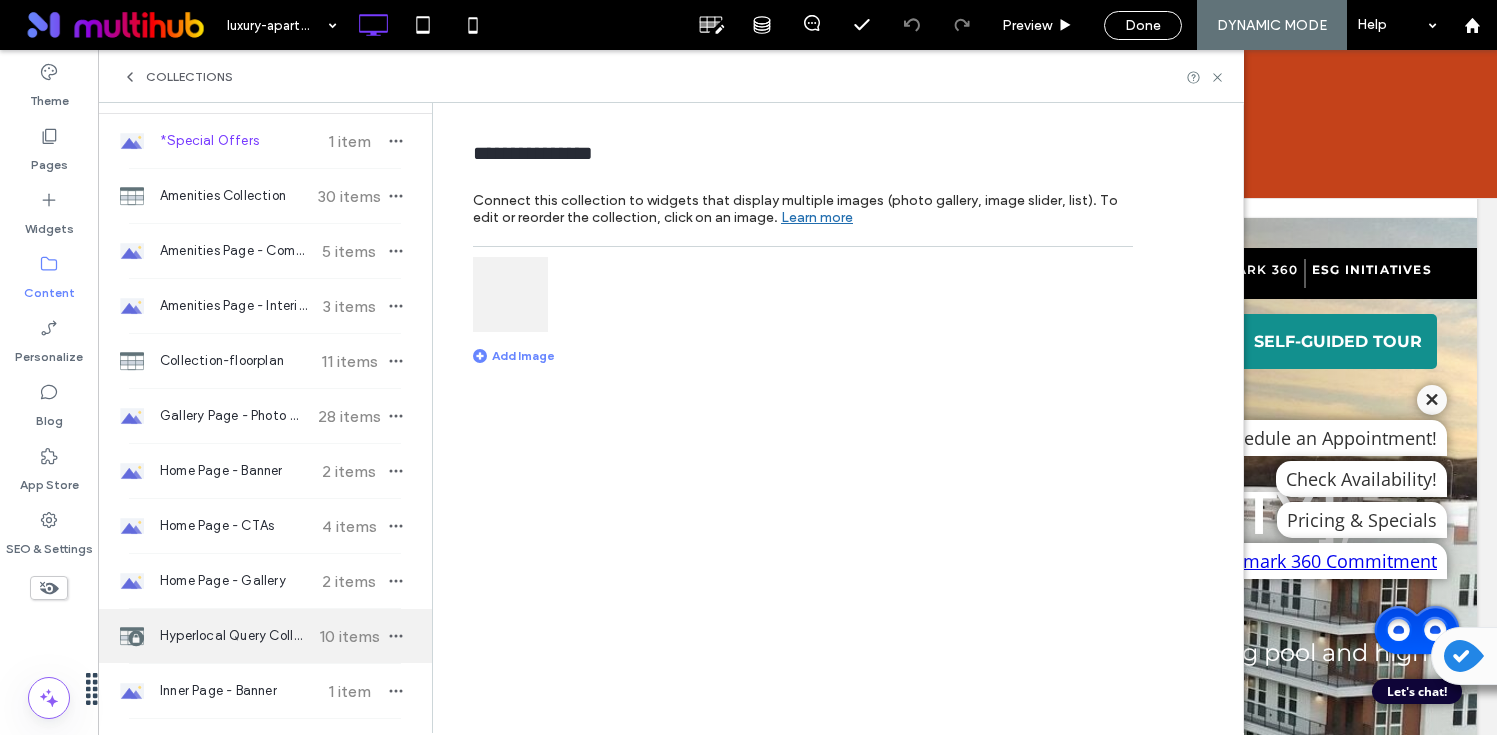 click on "Hyperlocal Query Collection" at bounding box center (234, 636) 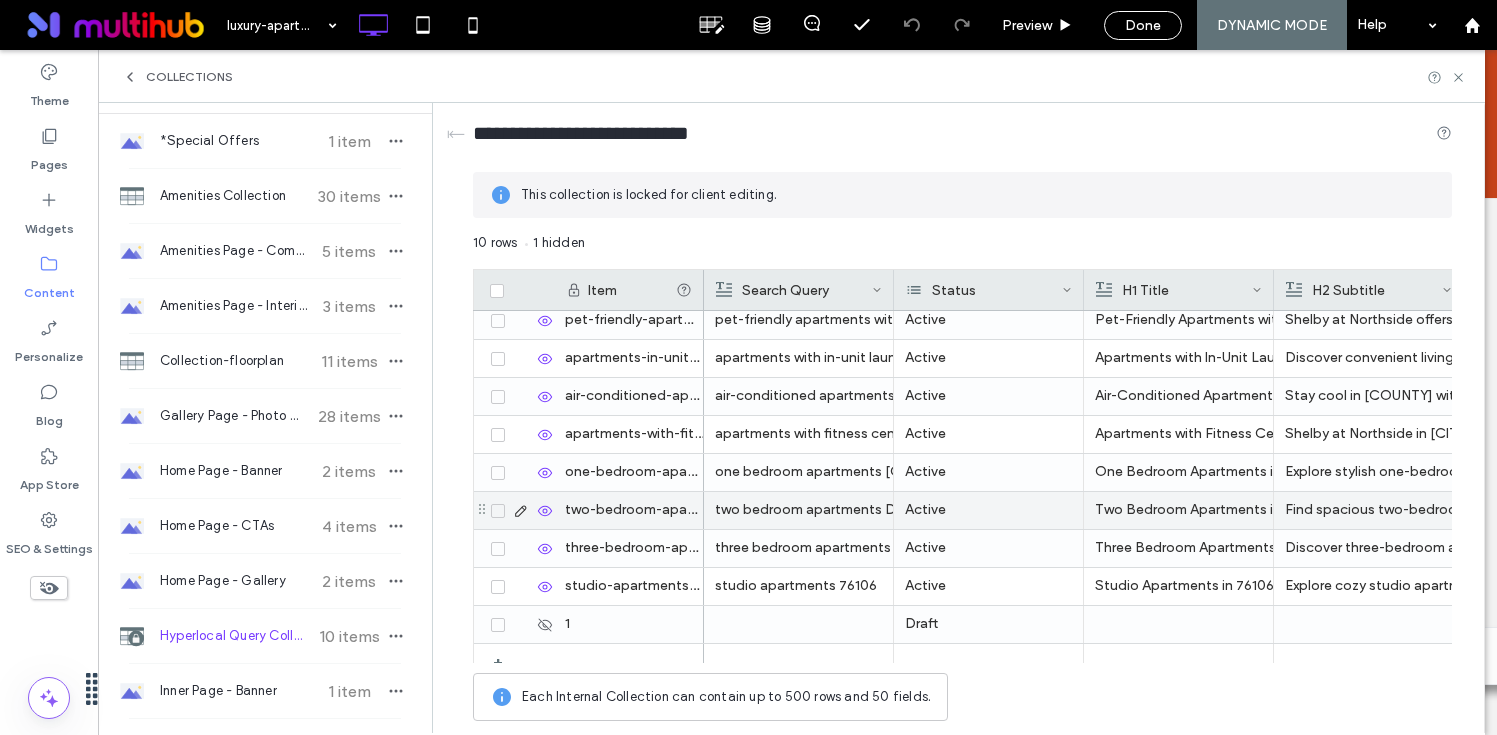 scroll, scrollTop: 66, scrollLeft: 0, axis: vertical 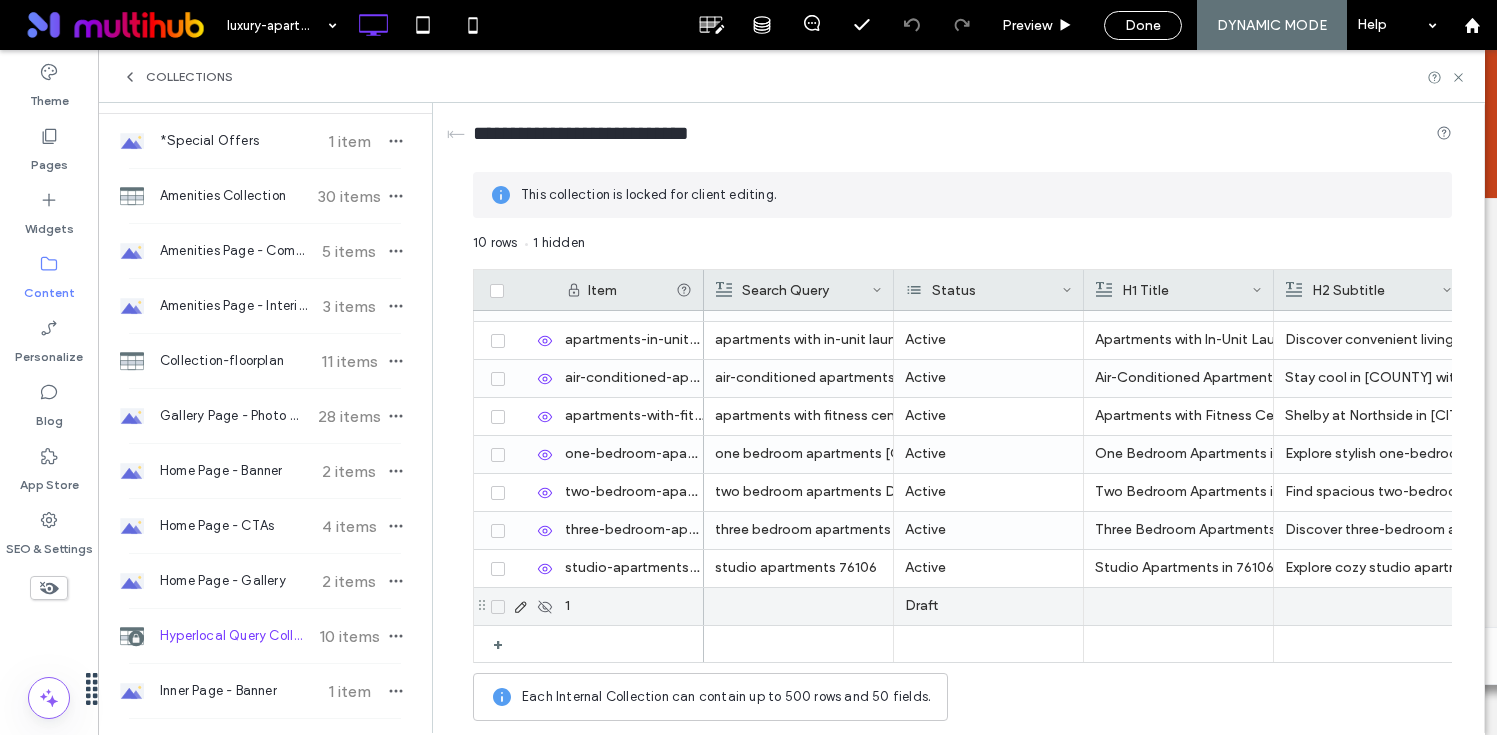 click 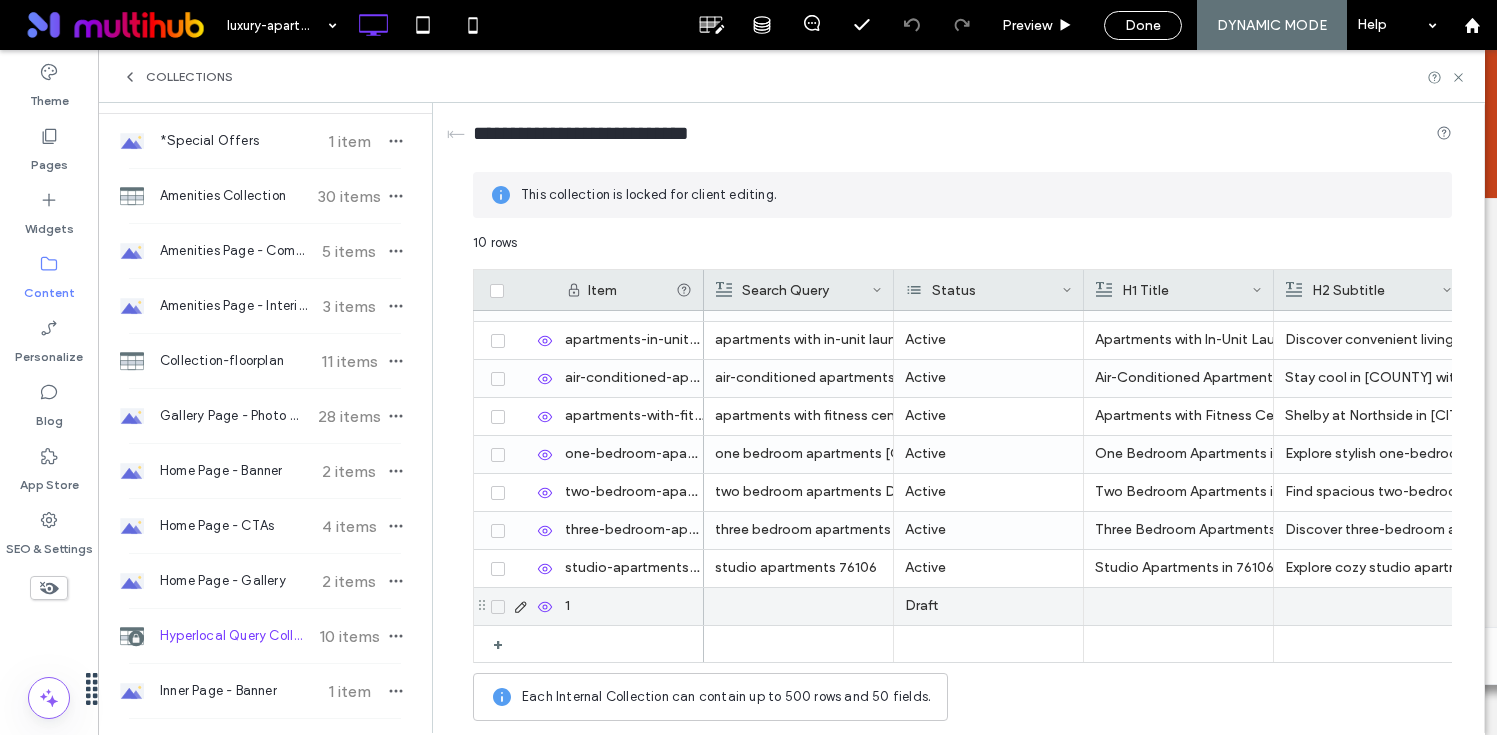 click 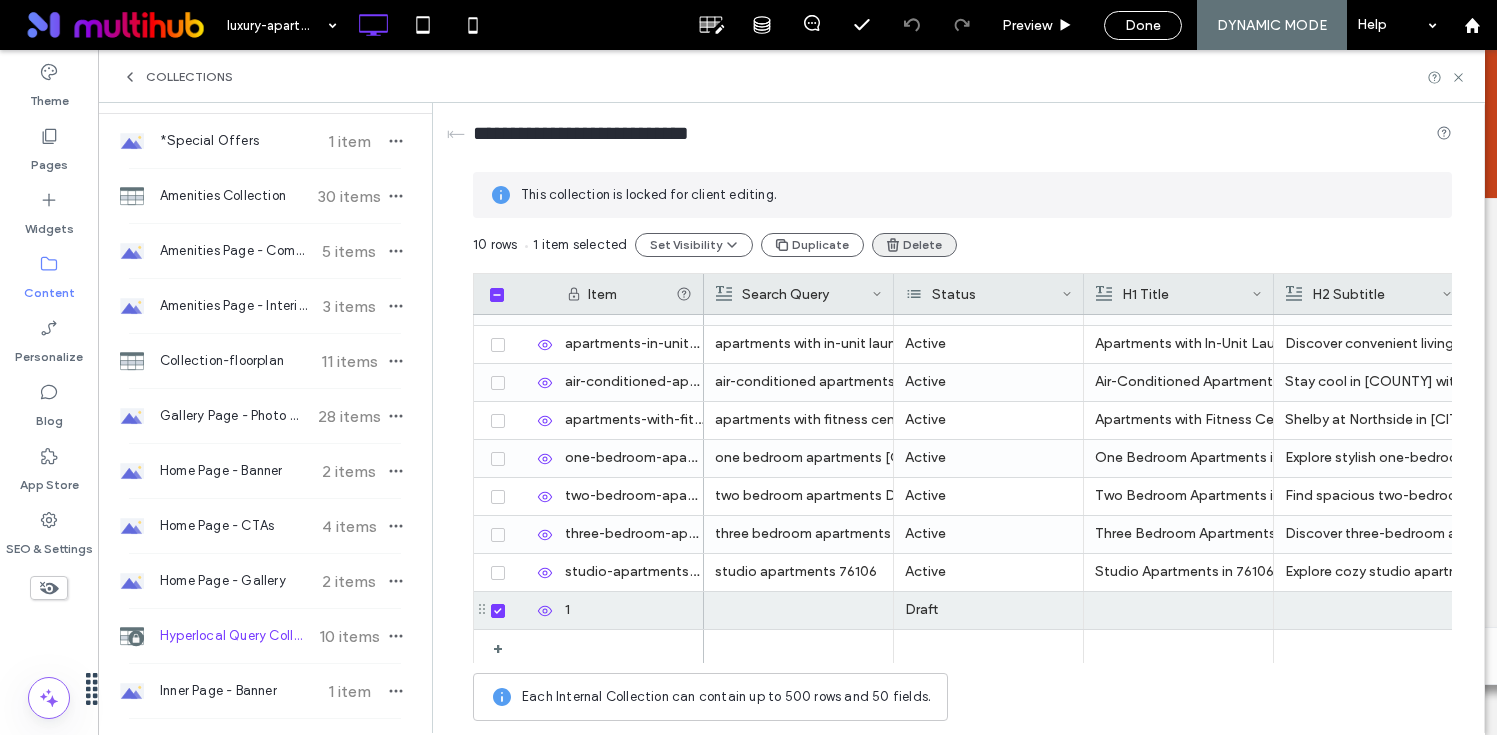 click on "Delete" at bounding box center (914, 245) 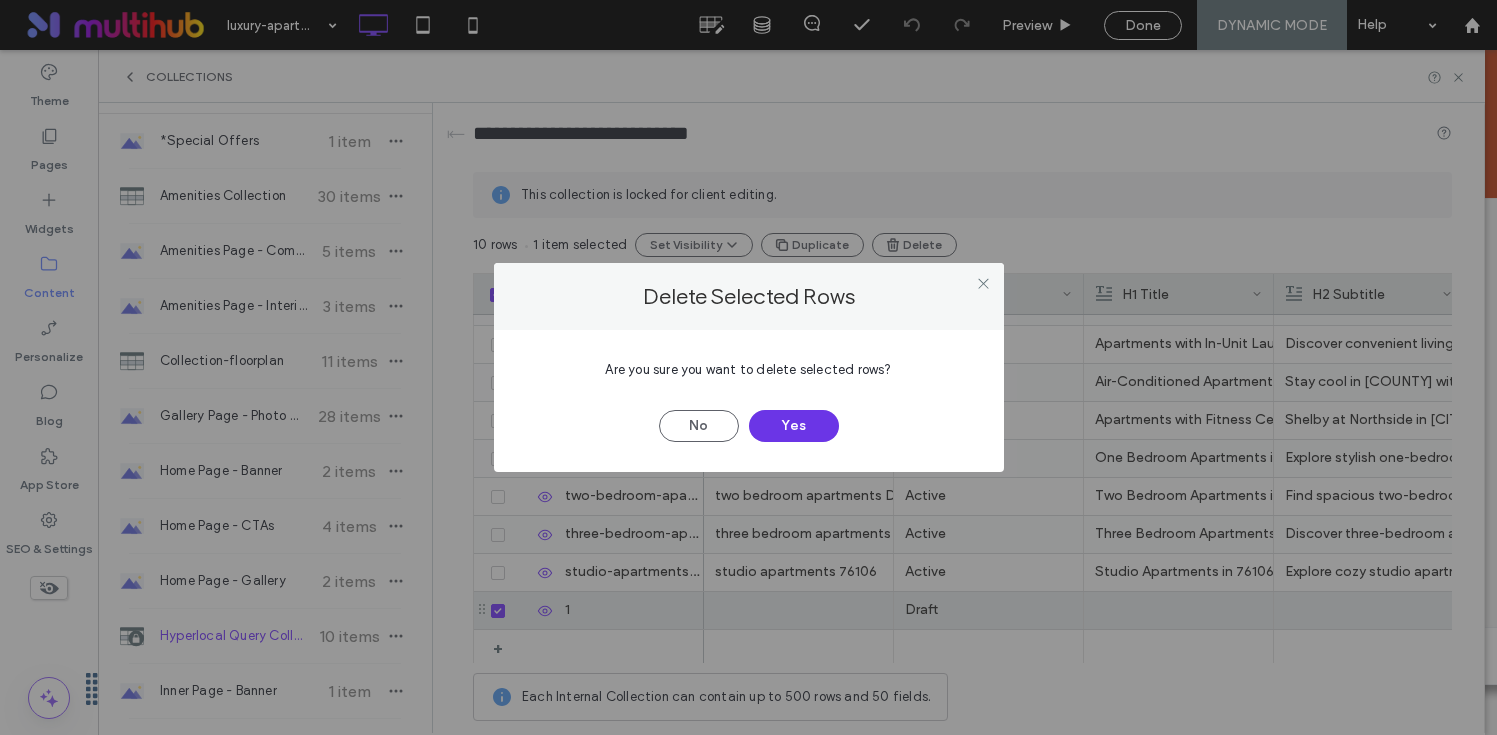 click on "Yes" at bounding box center (794, 426) 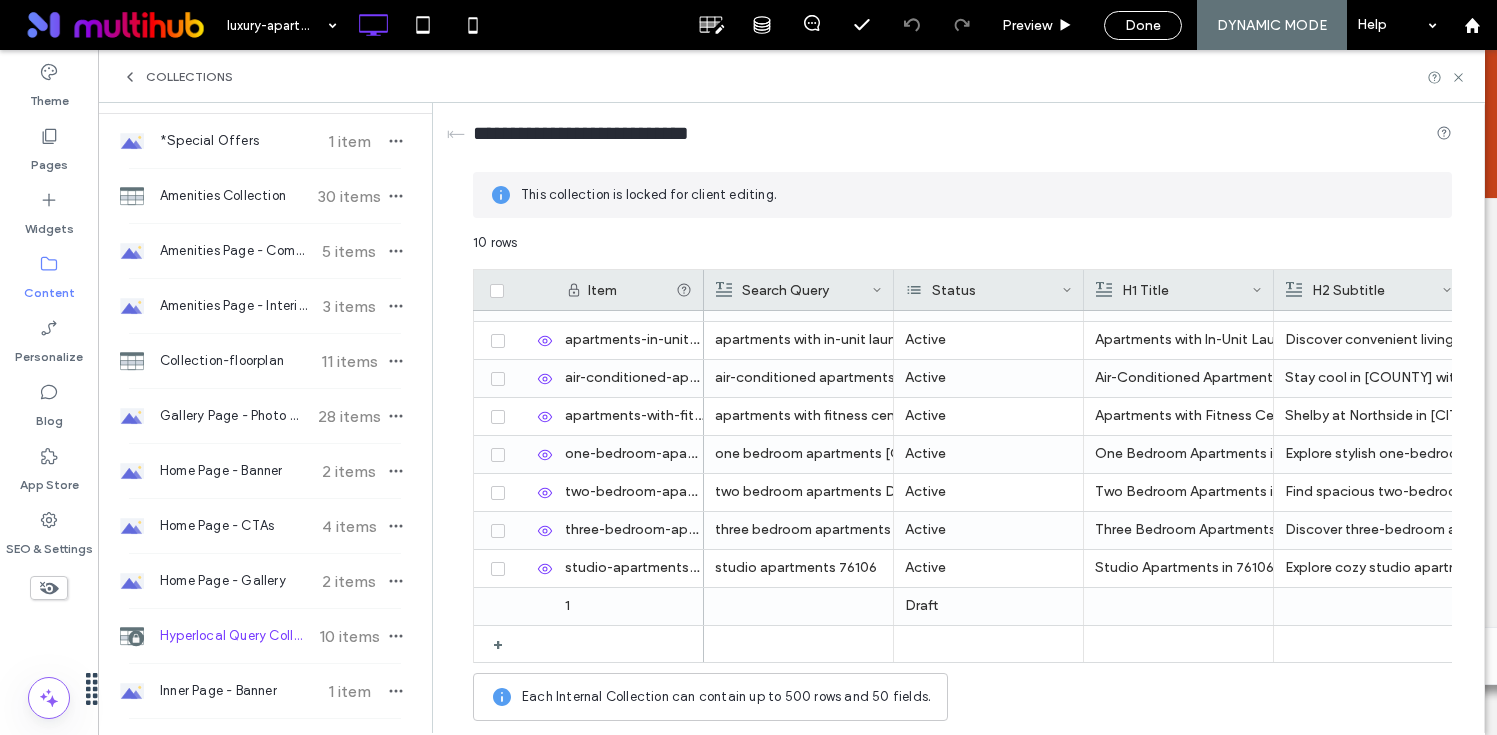 scroll, scrollTop: 28, scrollLeft: 0, axis: vertical 